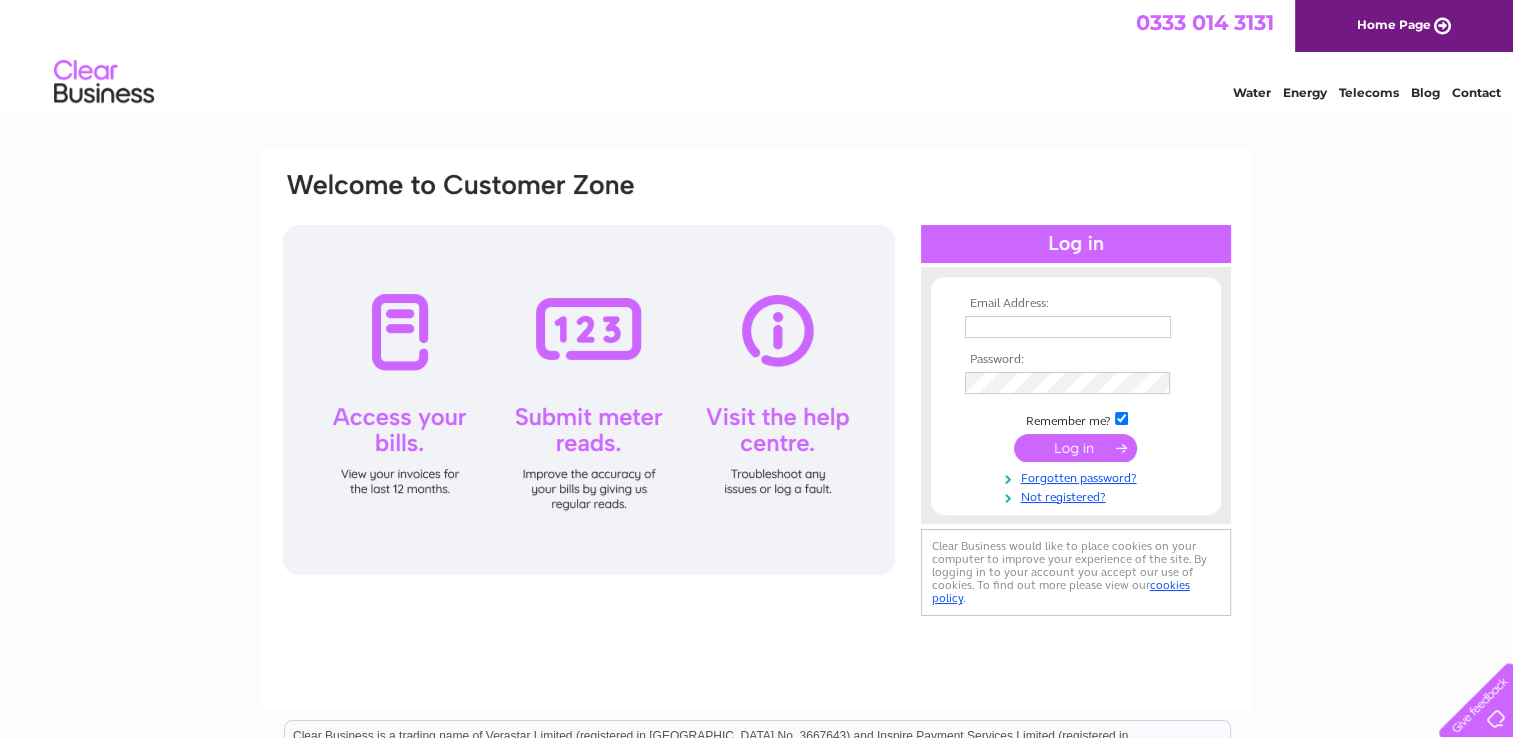 scroll, scrollTop: 0, scrollLeft: 0, axis: both 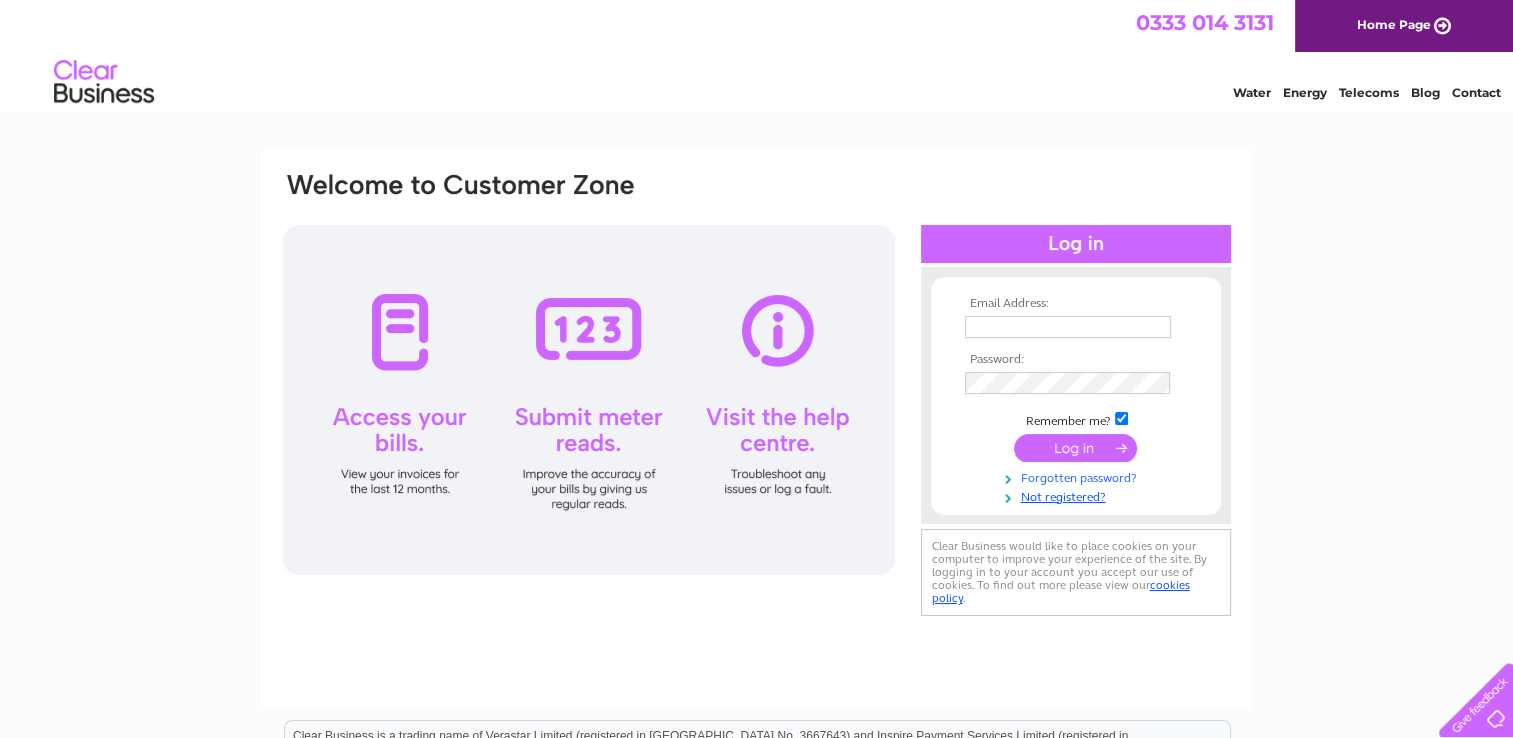type on "[EMAIL_ADDRESS][DOMAIN_NAME]" 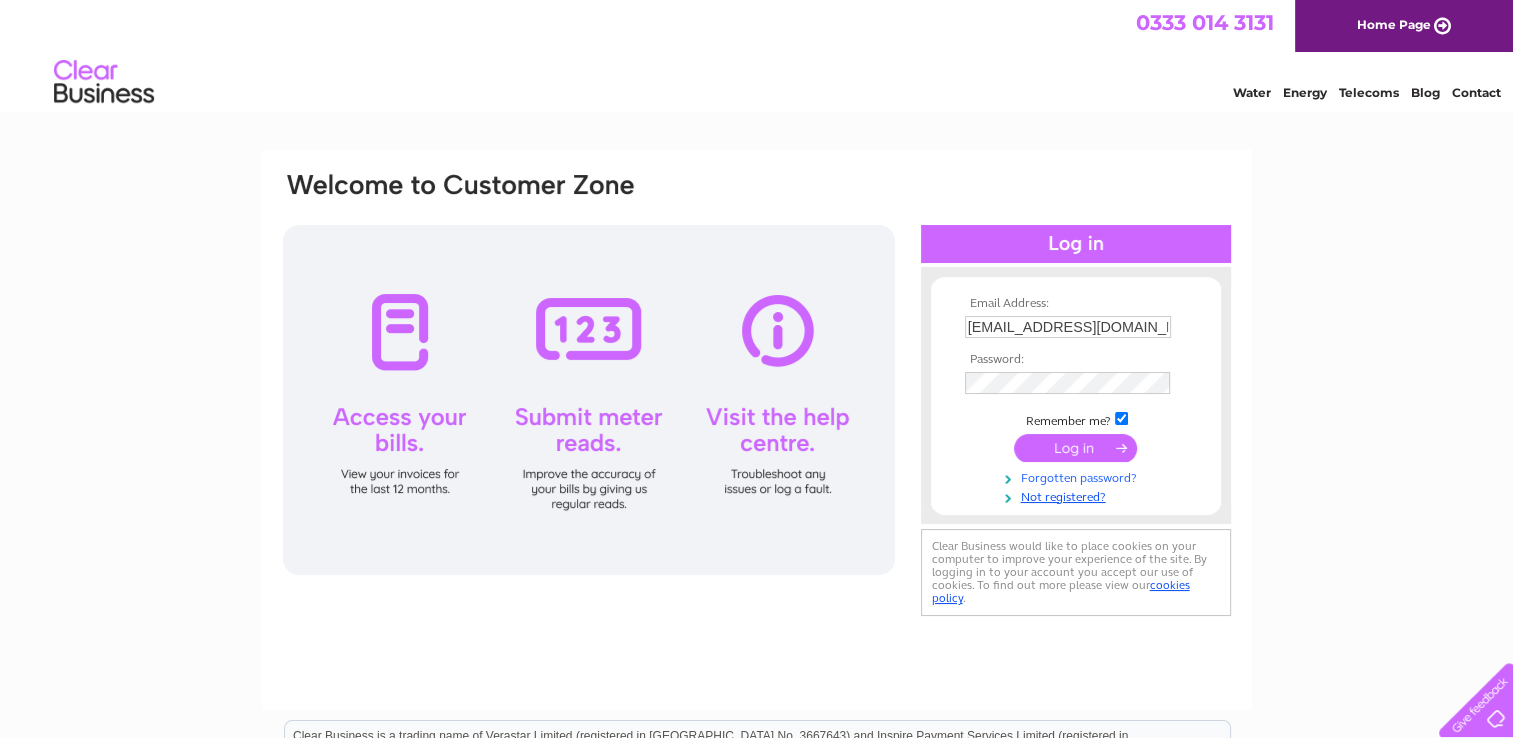 click on "Forgotten password?" at bounding box center [1078, 476] 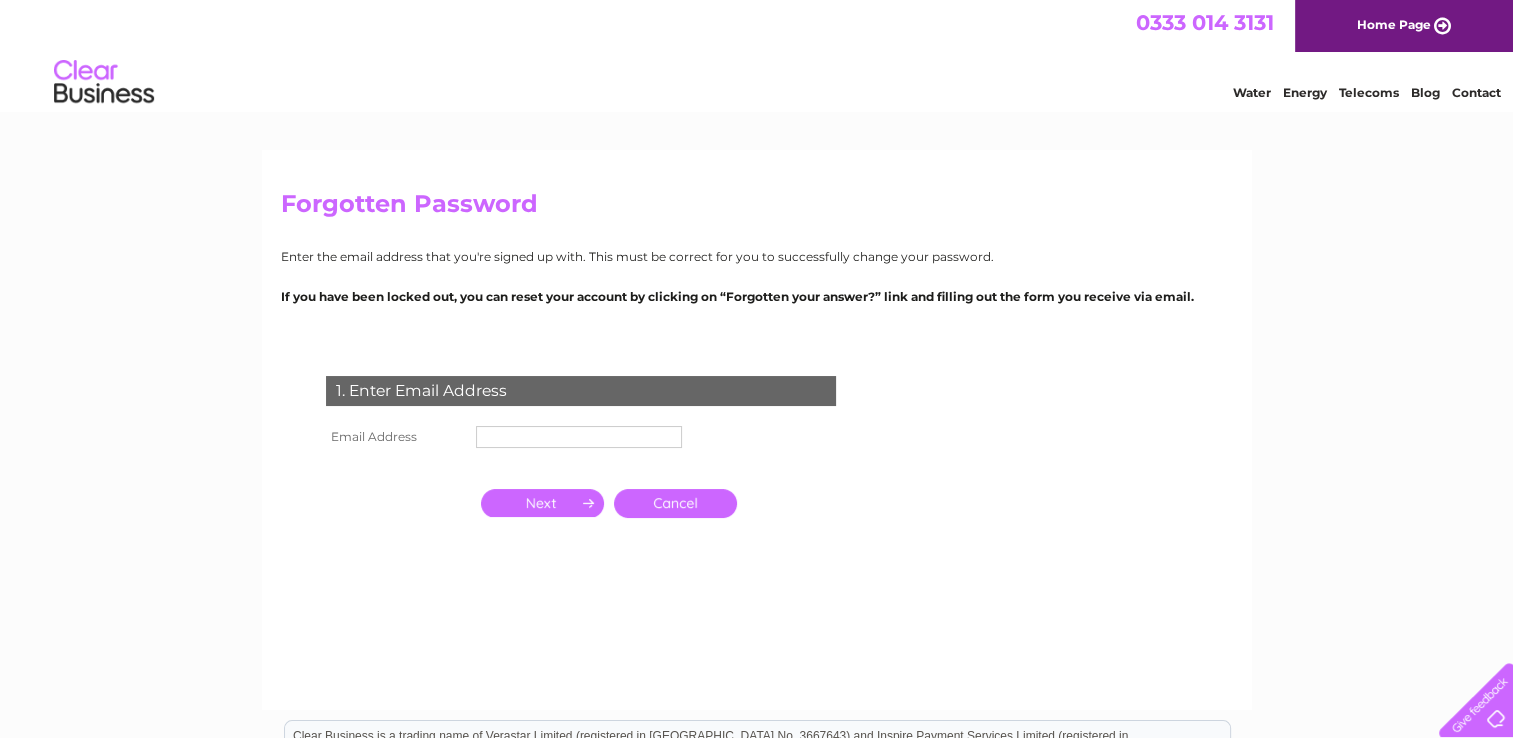 scroll, scrollTop: 0, scrollLeft: 0, axis: both 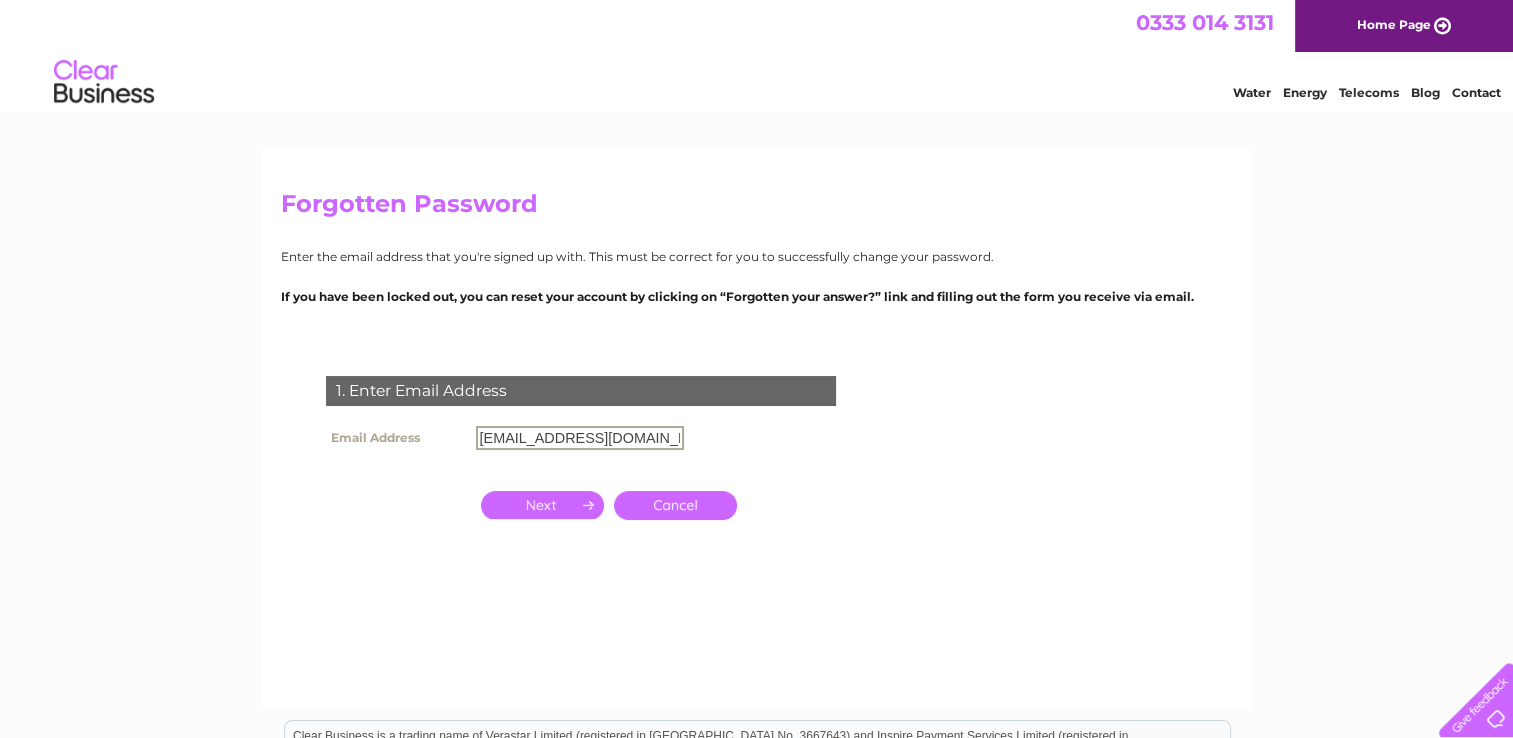 type on "anil_kad@hotmail.com" 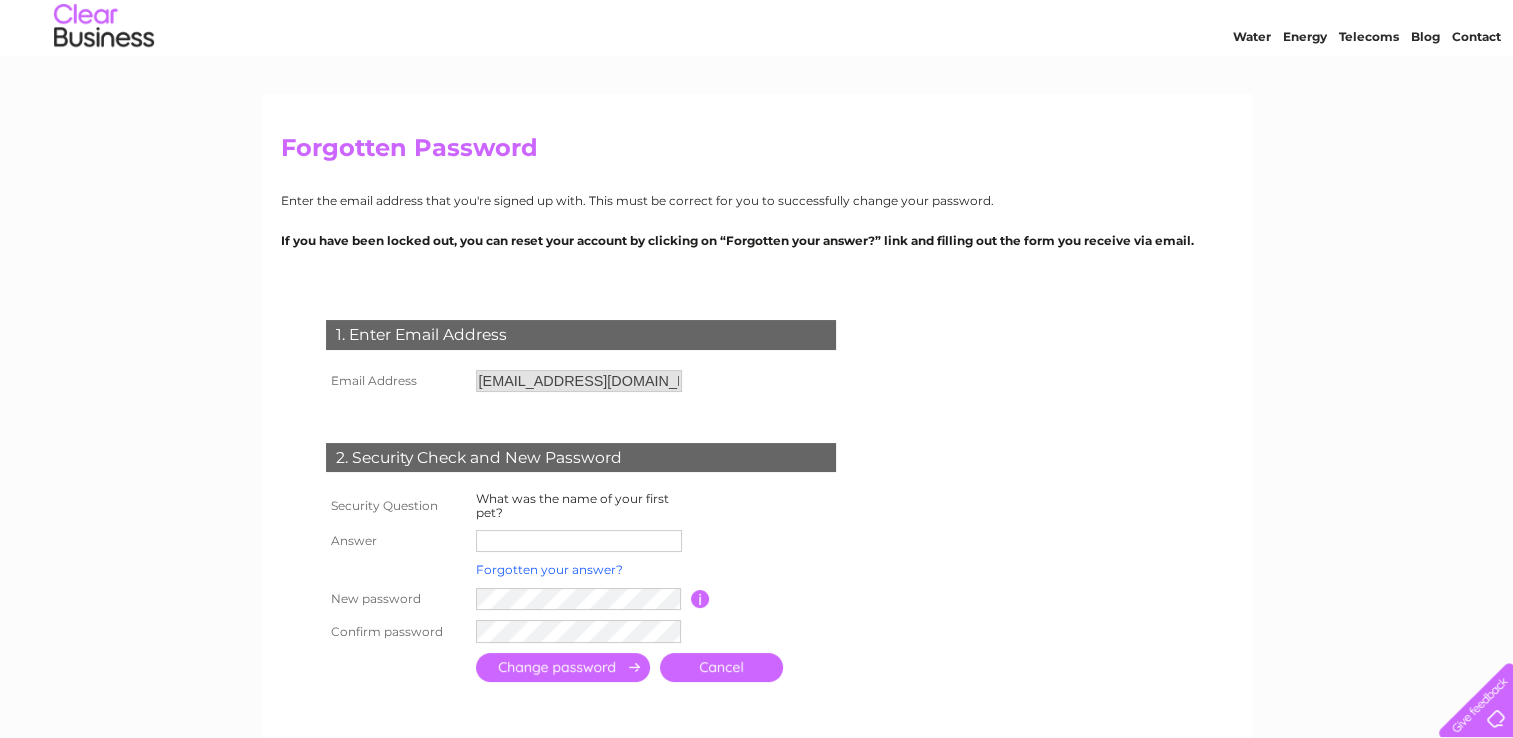scroll, scrollTop: 100, scrollLeft: 0, axis: vertical 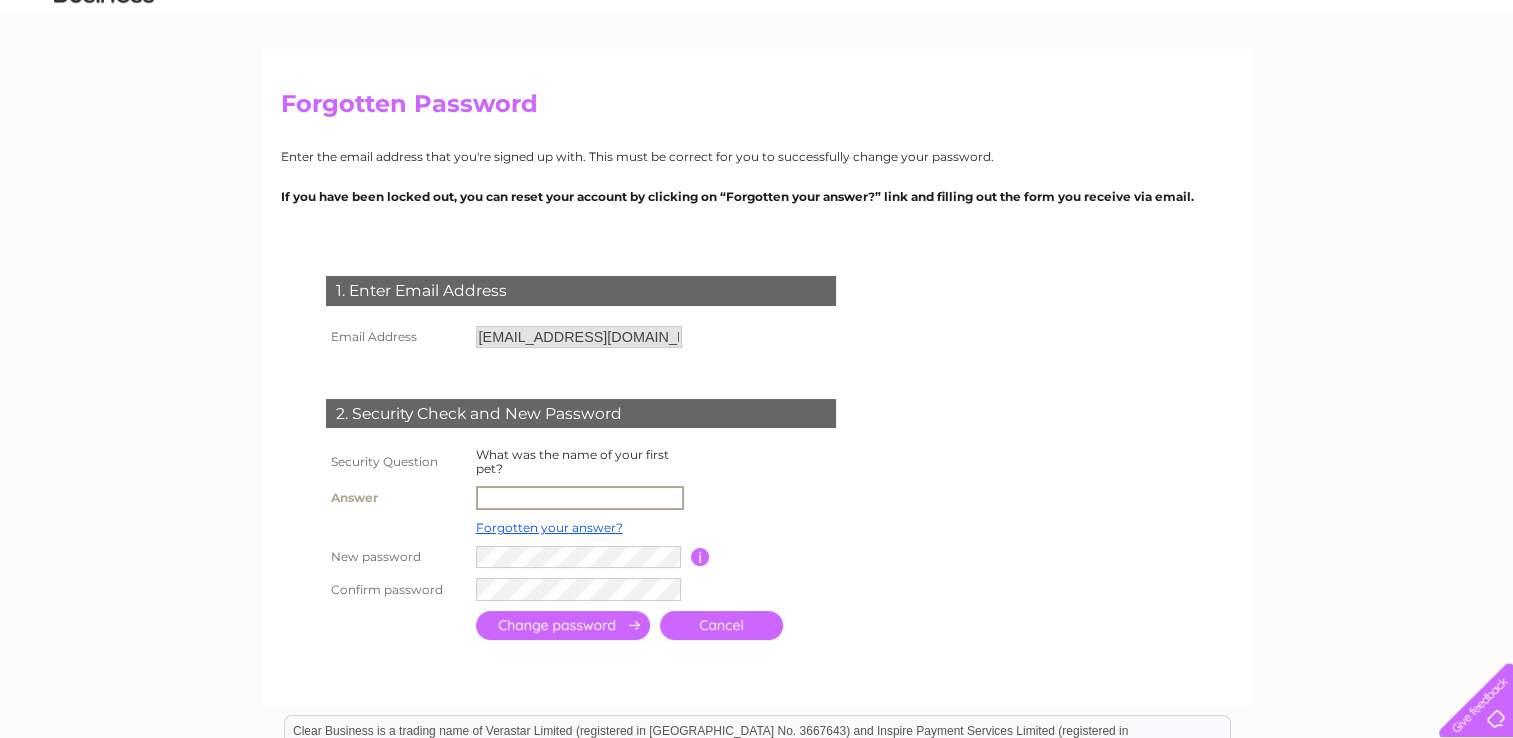 click at bounding box center (580, 498) 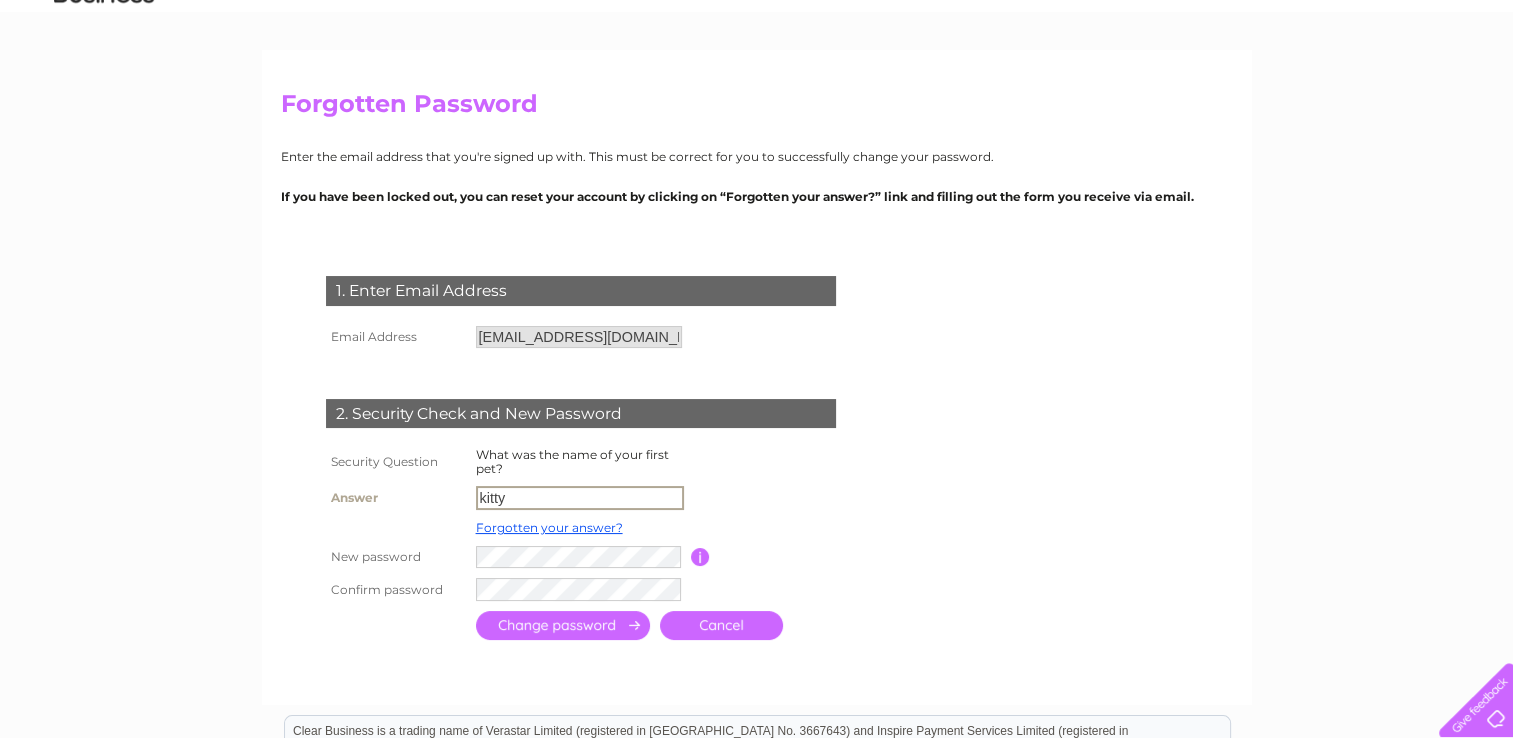 type on "kitty" 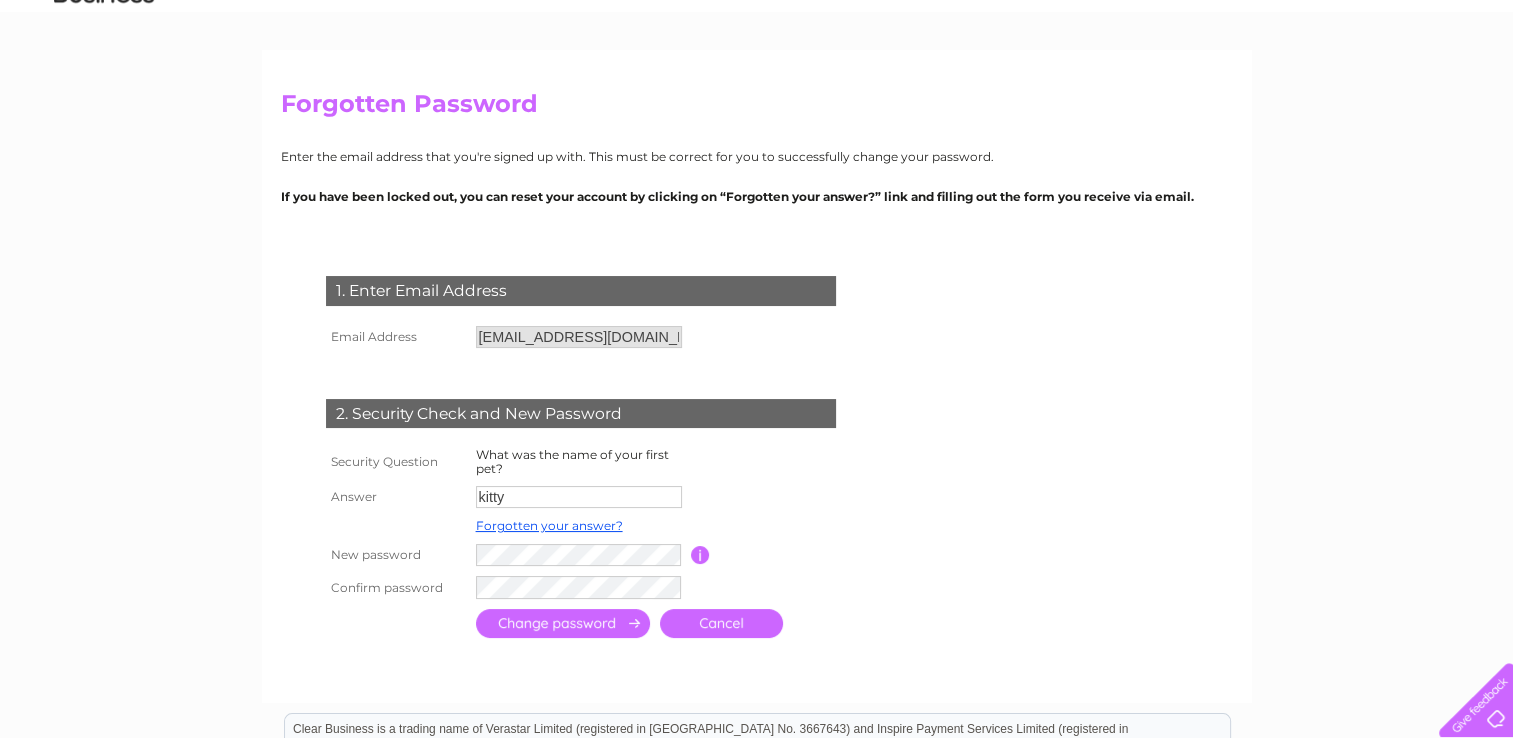 click at bounding box center [563, 623] 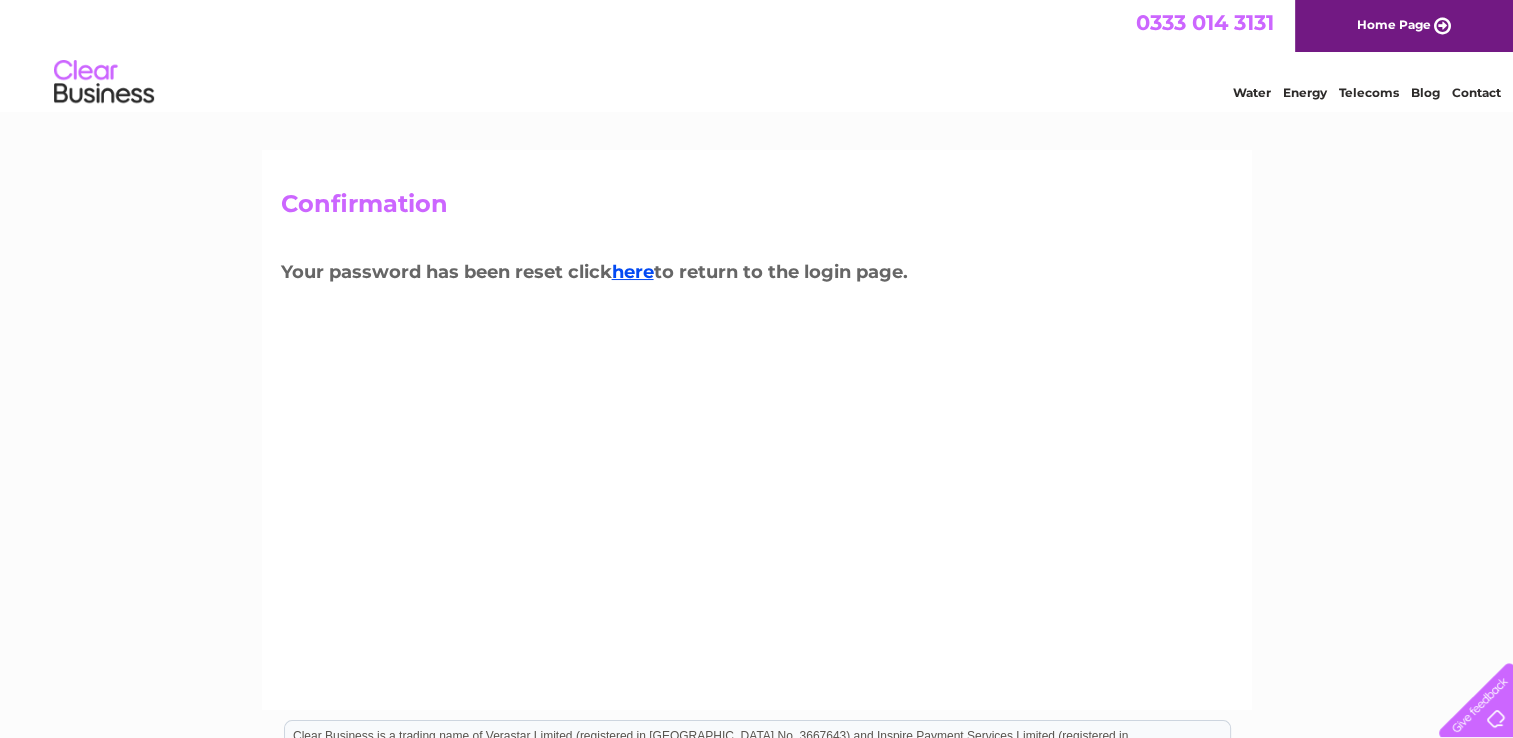 scroll, scrollTop: 0, scrollLeft: 0, axis: both 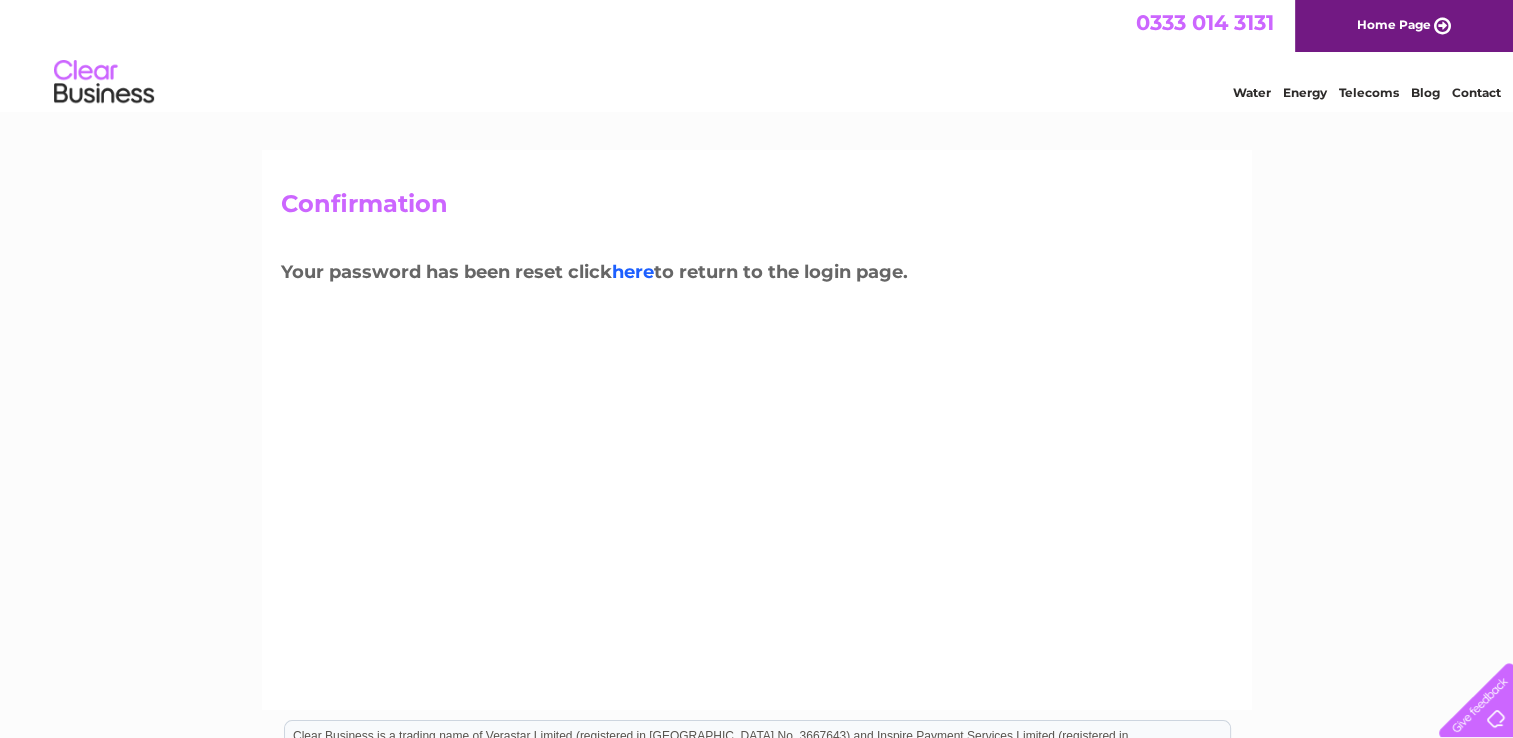 click on "here" at bounding box center [633, 272] 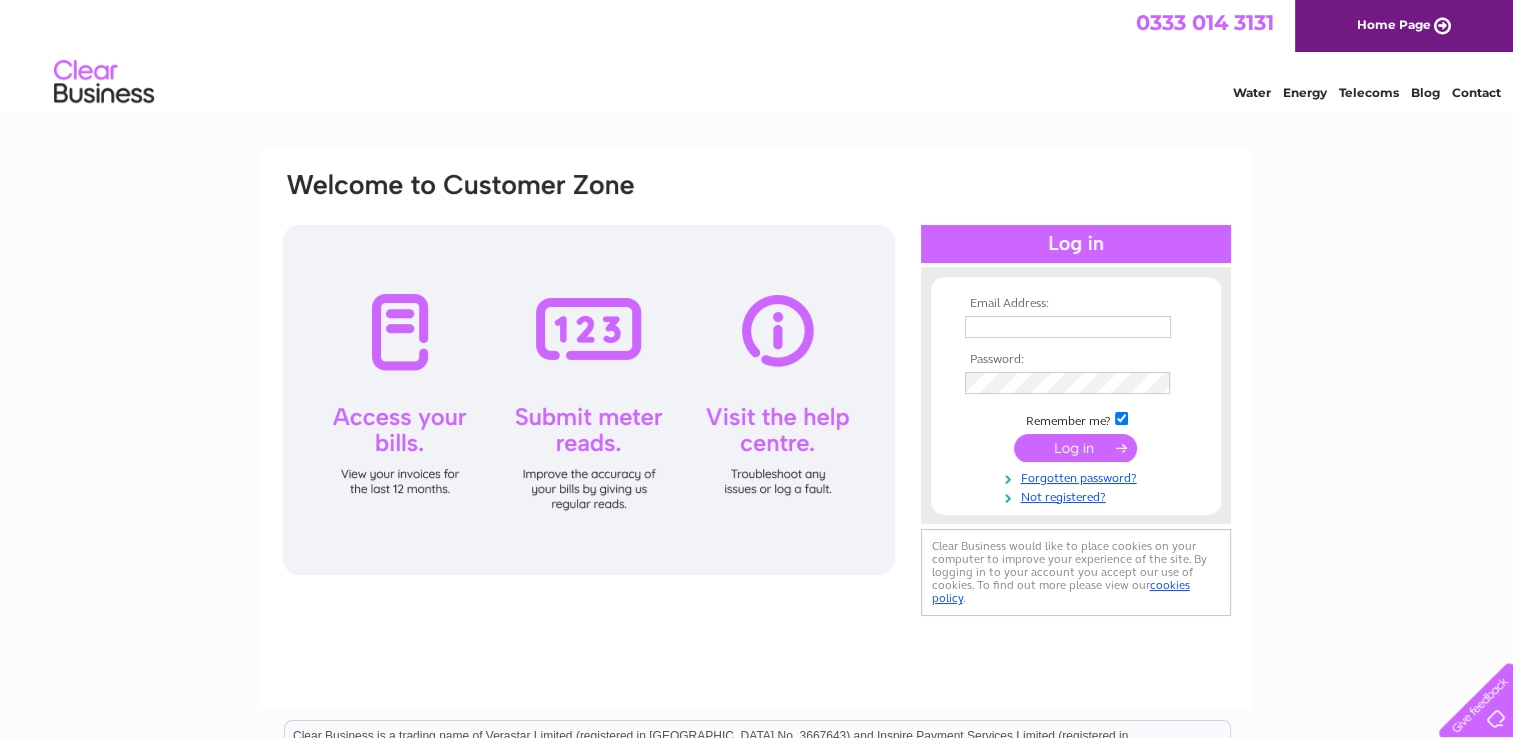 scroll, scrollTop: 0, scrollLeft: 0, axis: both 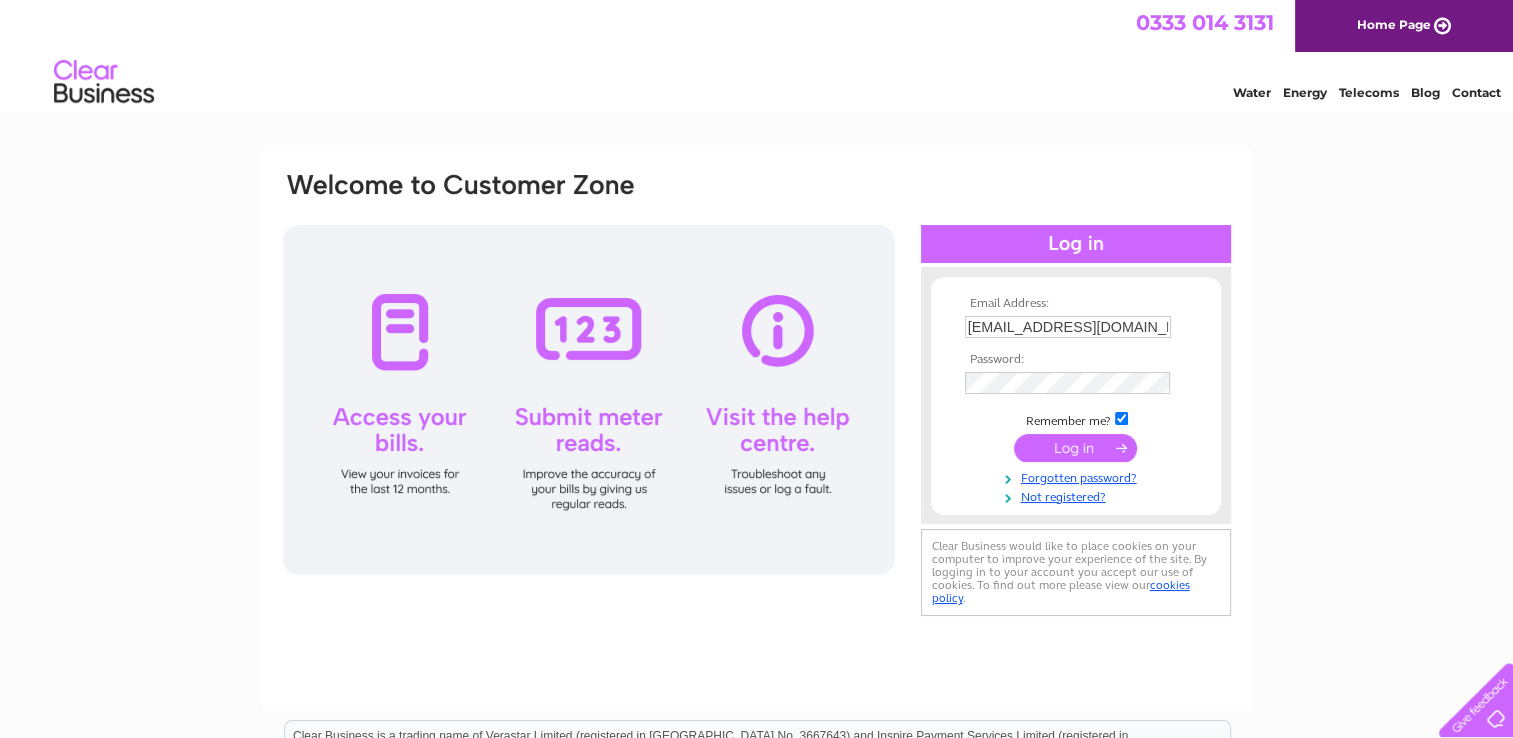 click at bounding box center [1075, 448] 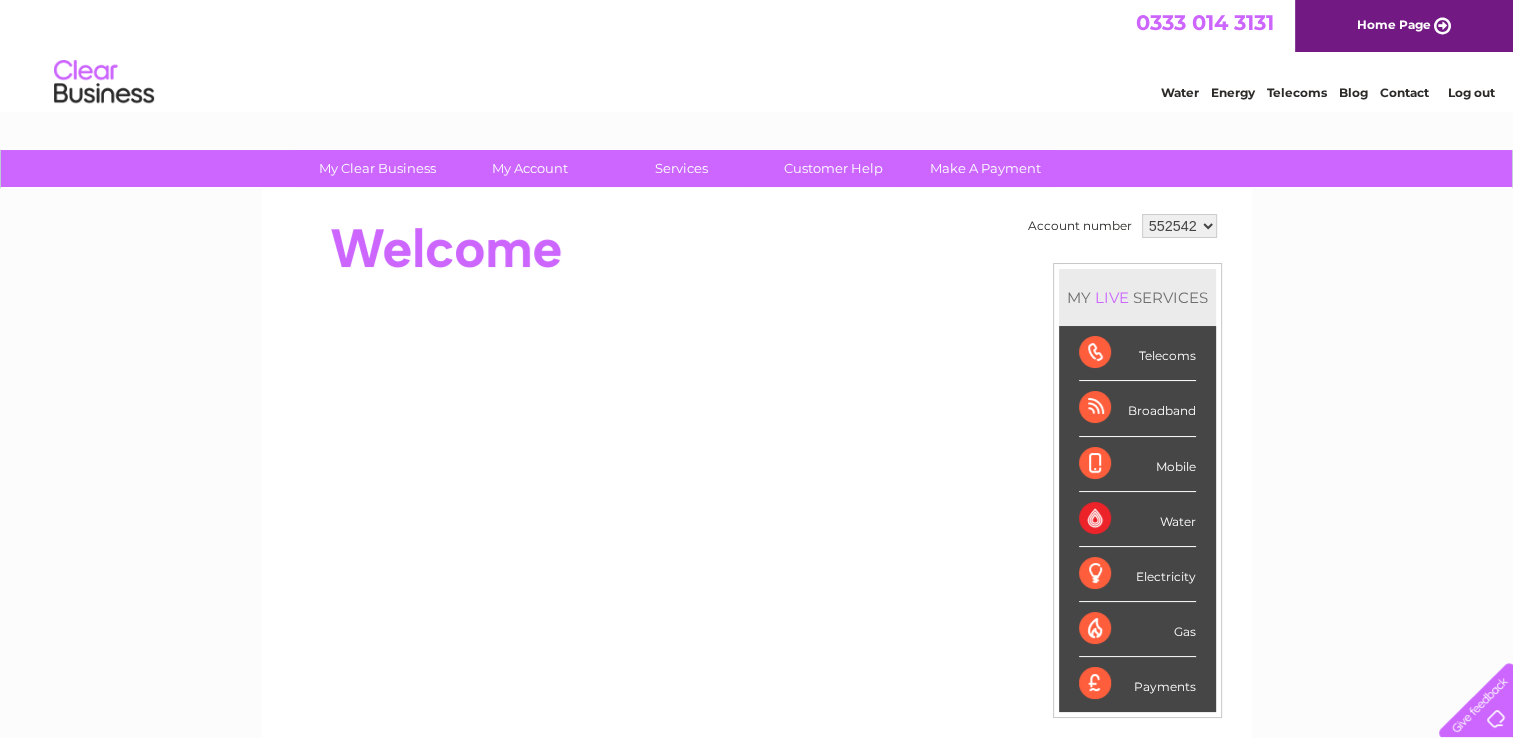 scroll, scrollTop: 0, scrollLeft: 0, axis: both 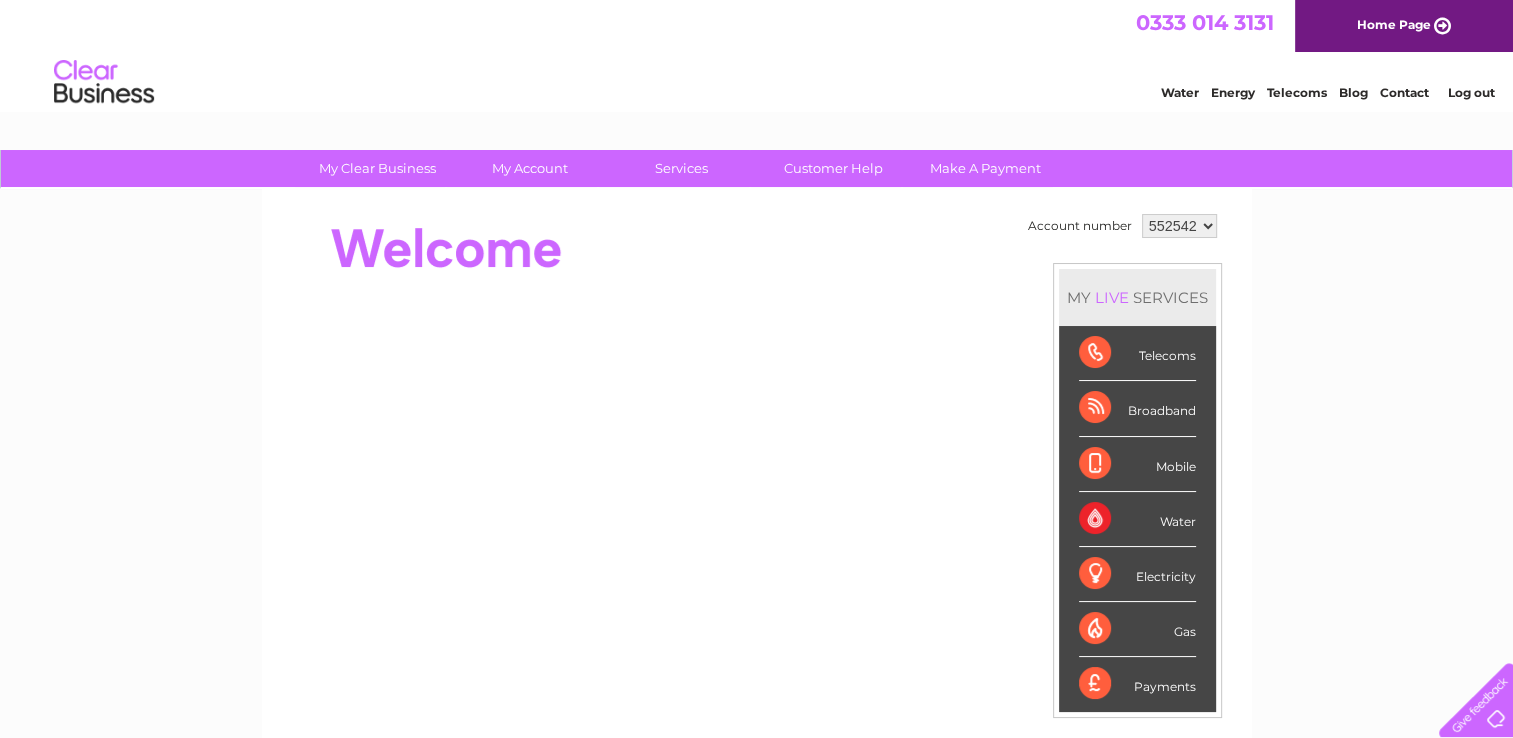 click on "552542" at bounding box center (1179, 226) 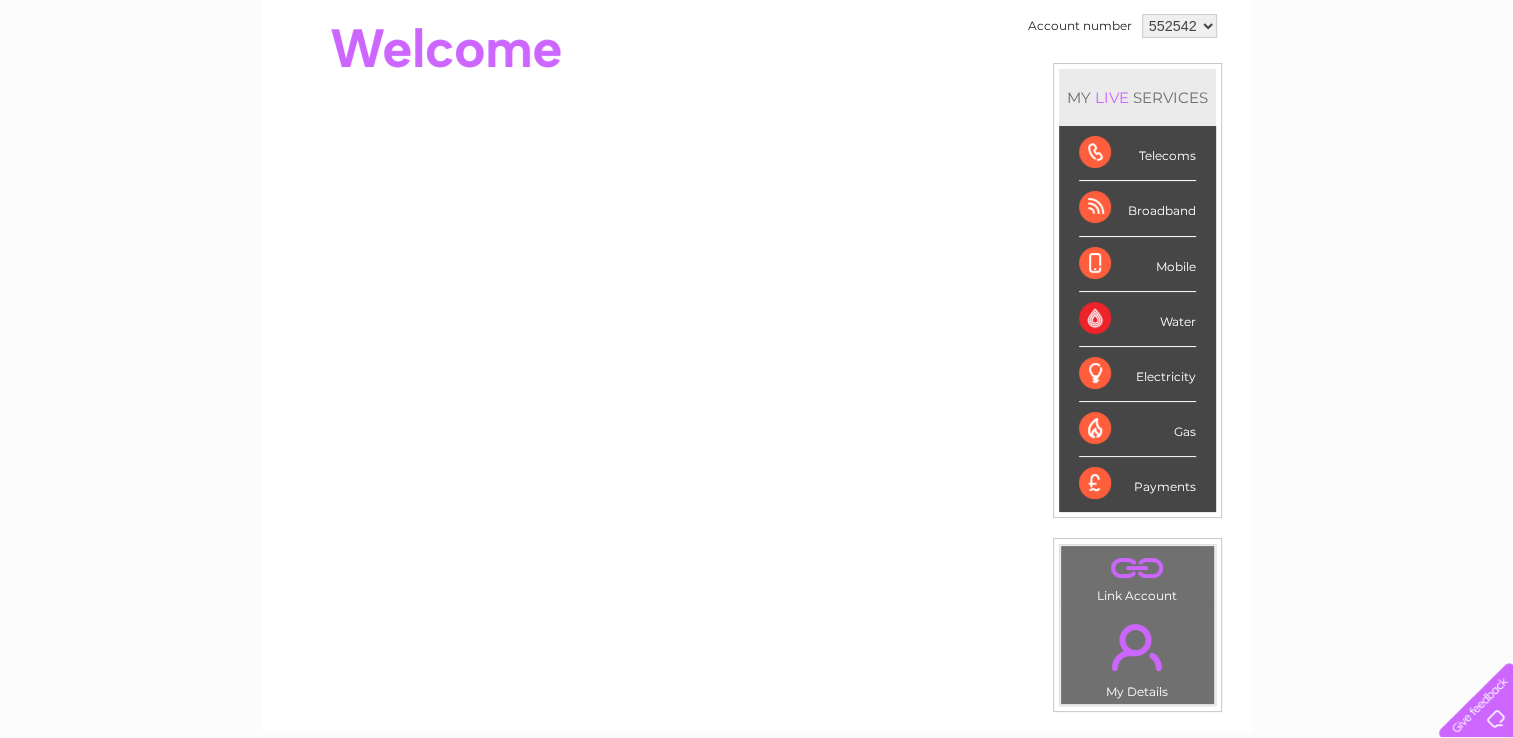 scroll, scrollTop: 100, scrollLeft: 0, axis: vertical 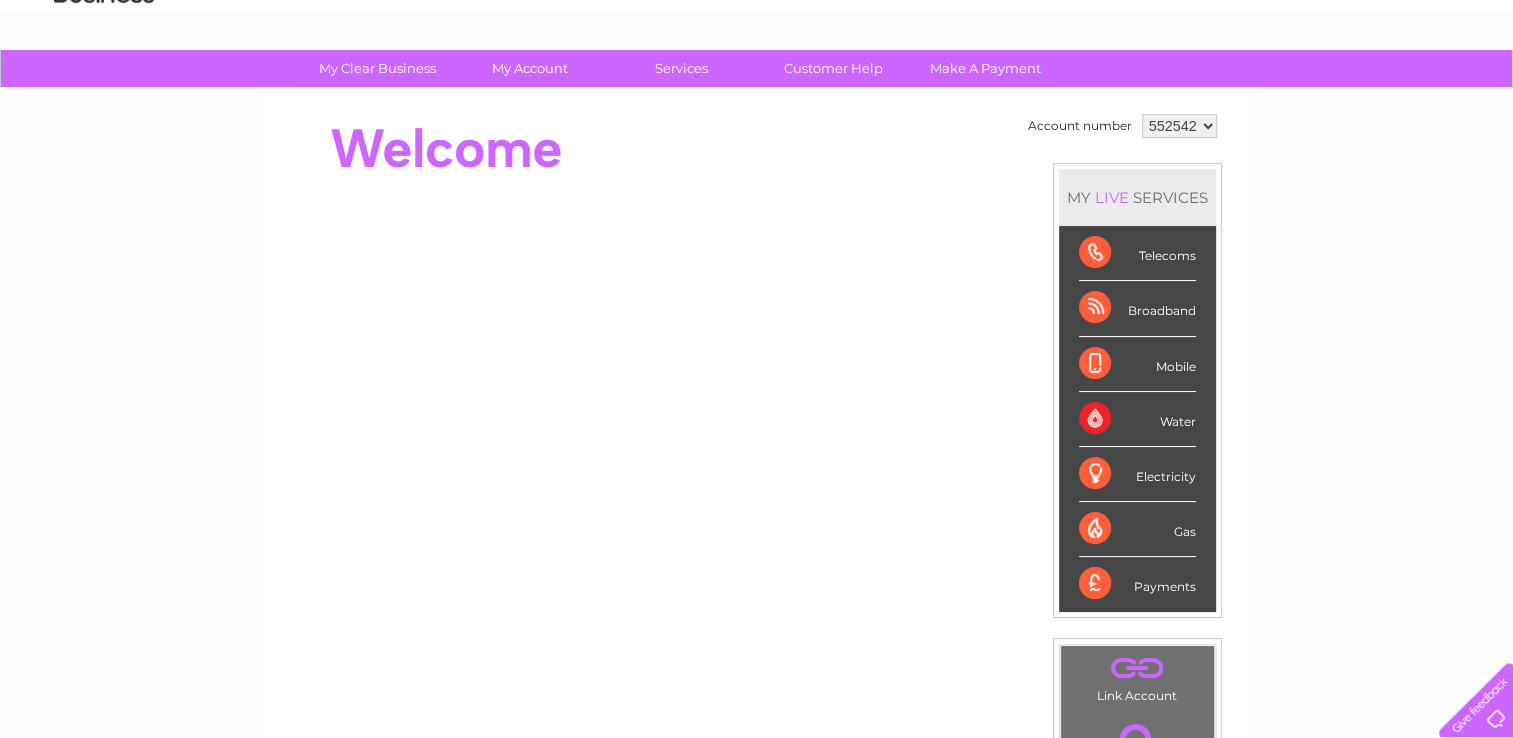 click on "Electricity" at bounding box center (1137, 474) 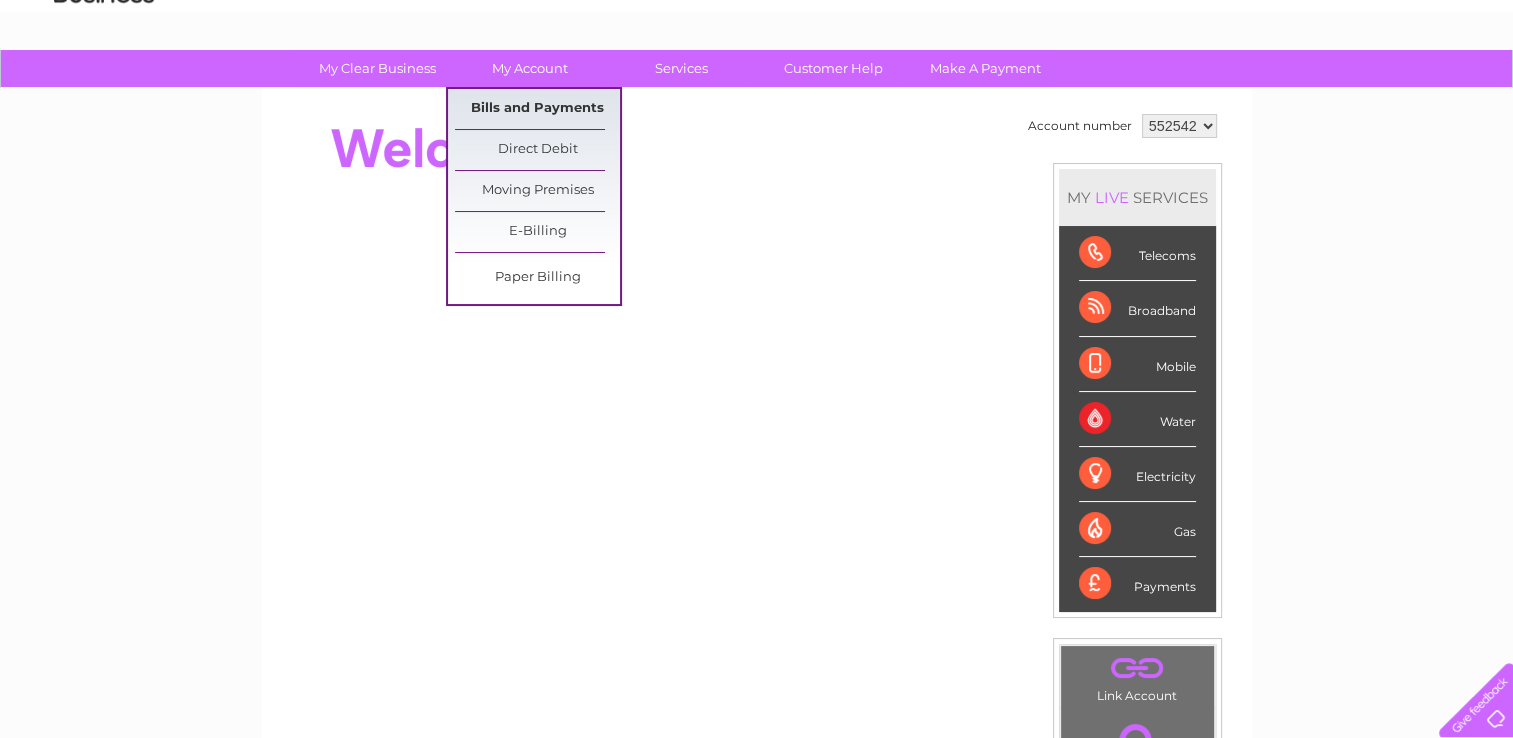 click on "Bills and Payments" at bounding box center [537, 109] 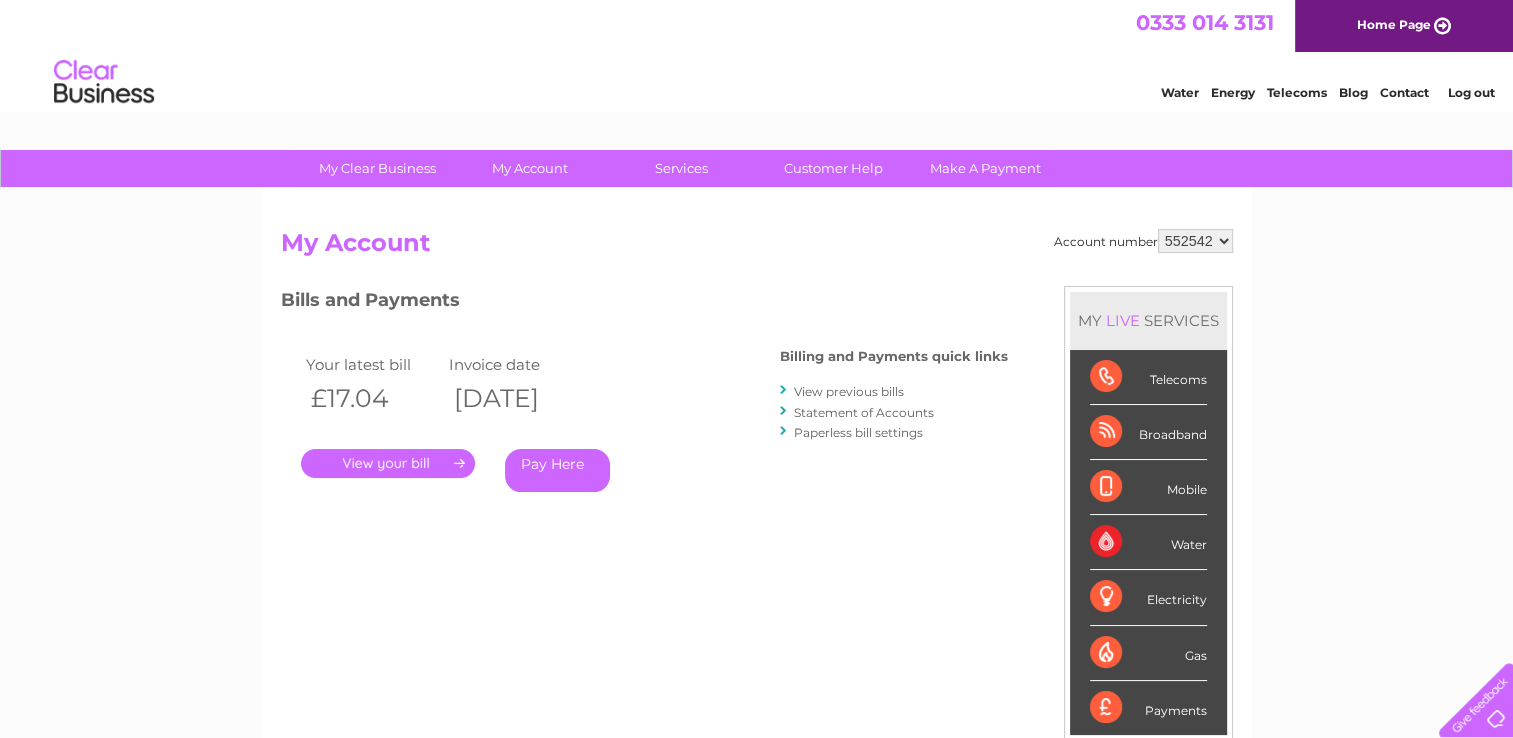 scroll, scrollTop: 0, scrollLeft: 0, axis: both 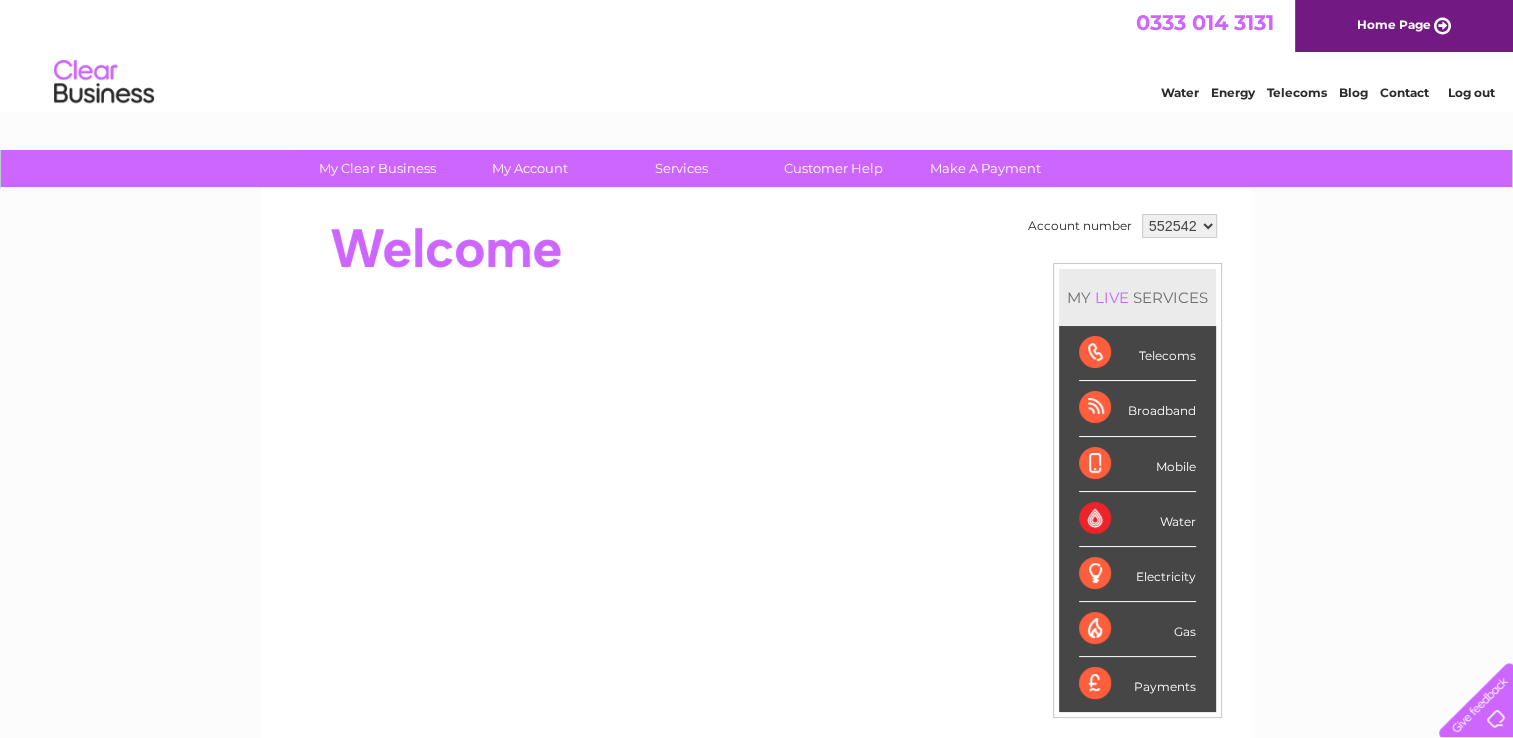 click on "552542" at bounding box center [1179, 226] 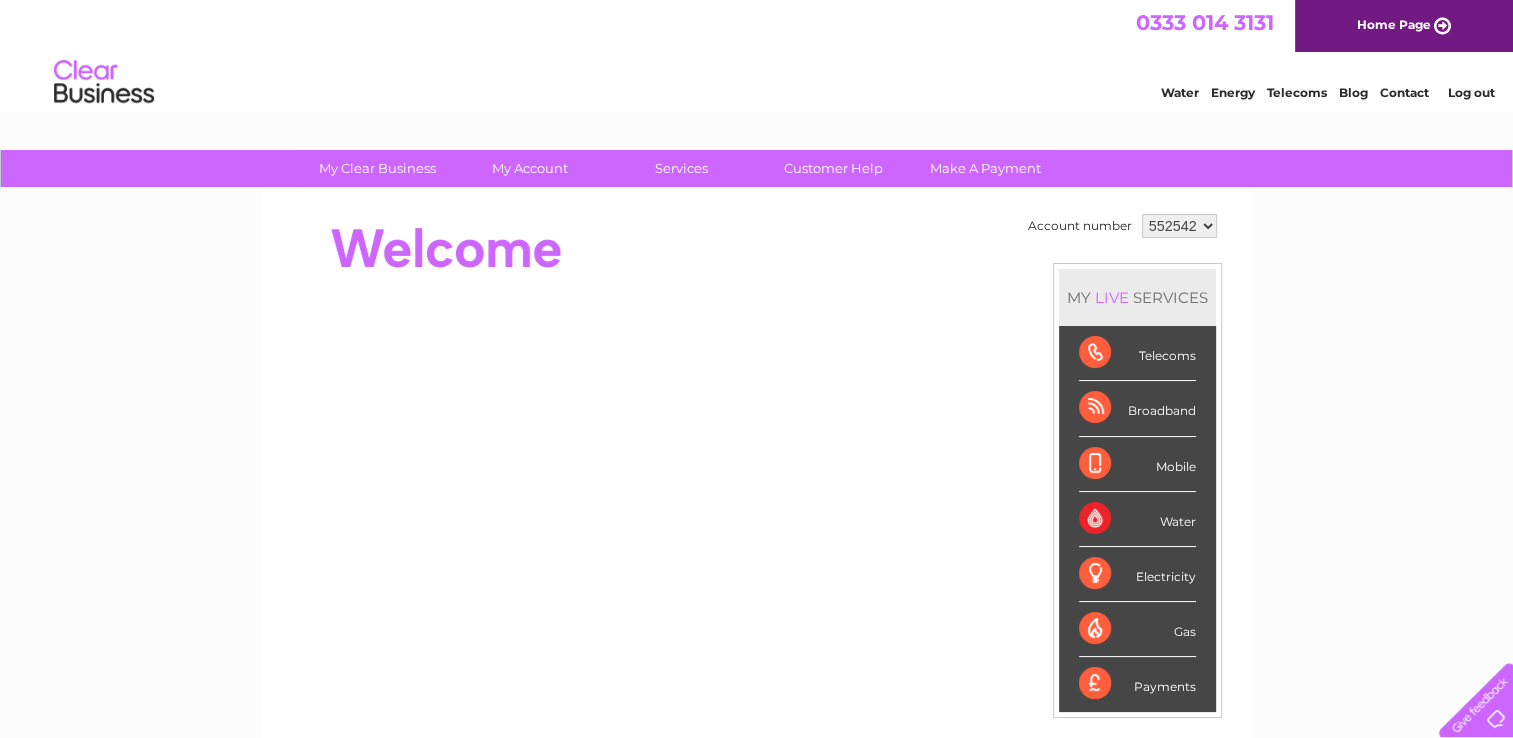 scroll, scrollTop: 0, scrollLeft: 0, axis: both 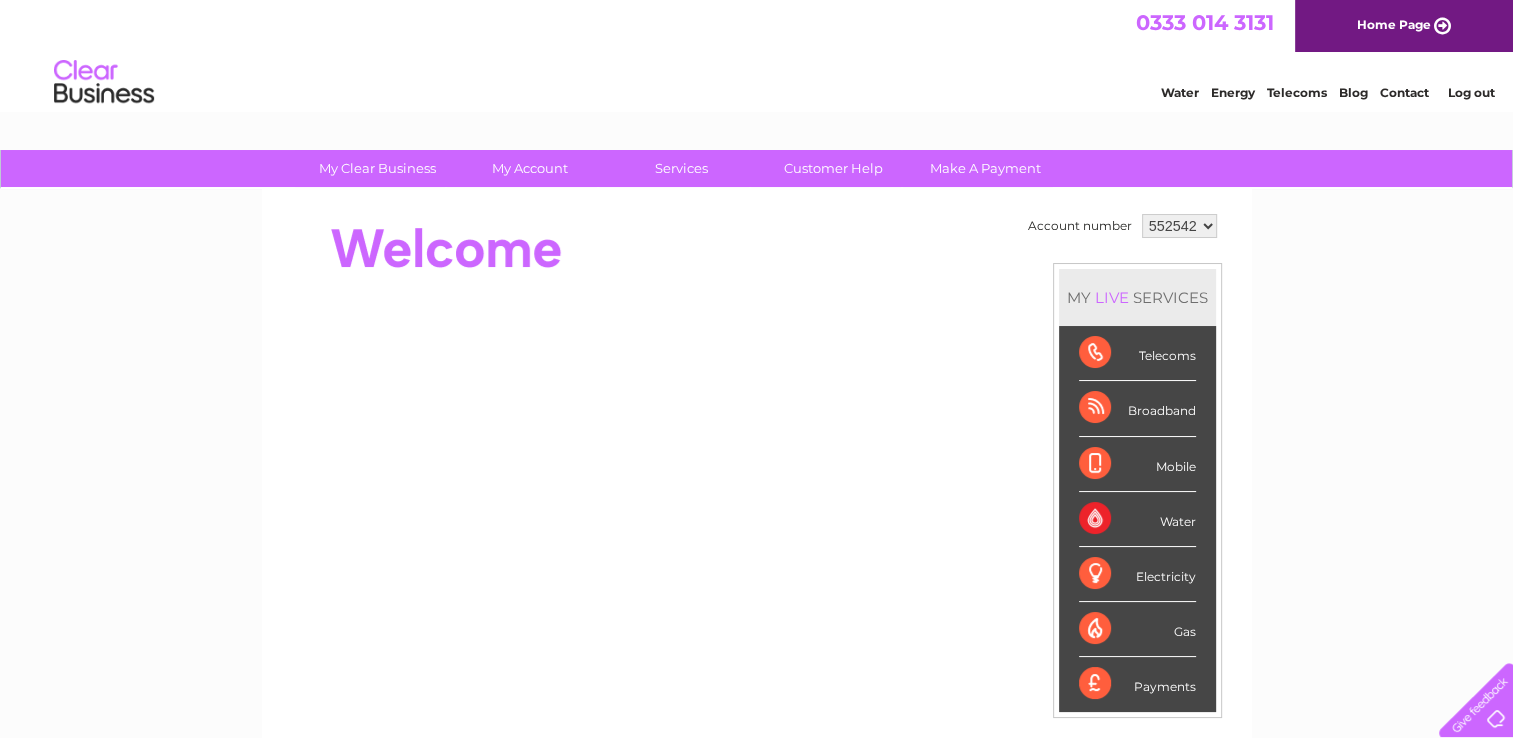 click on "552542" at bounding box center [1179, 226] 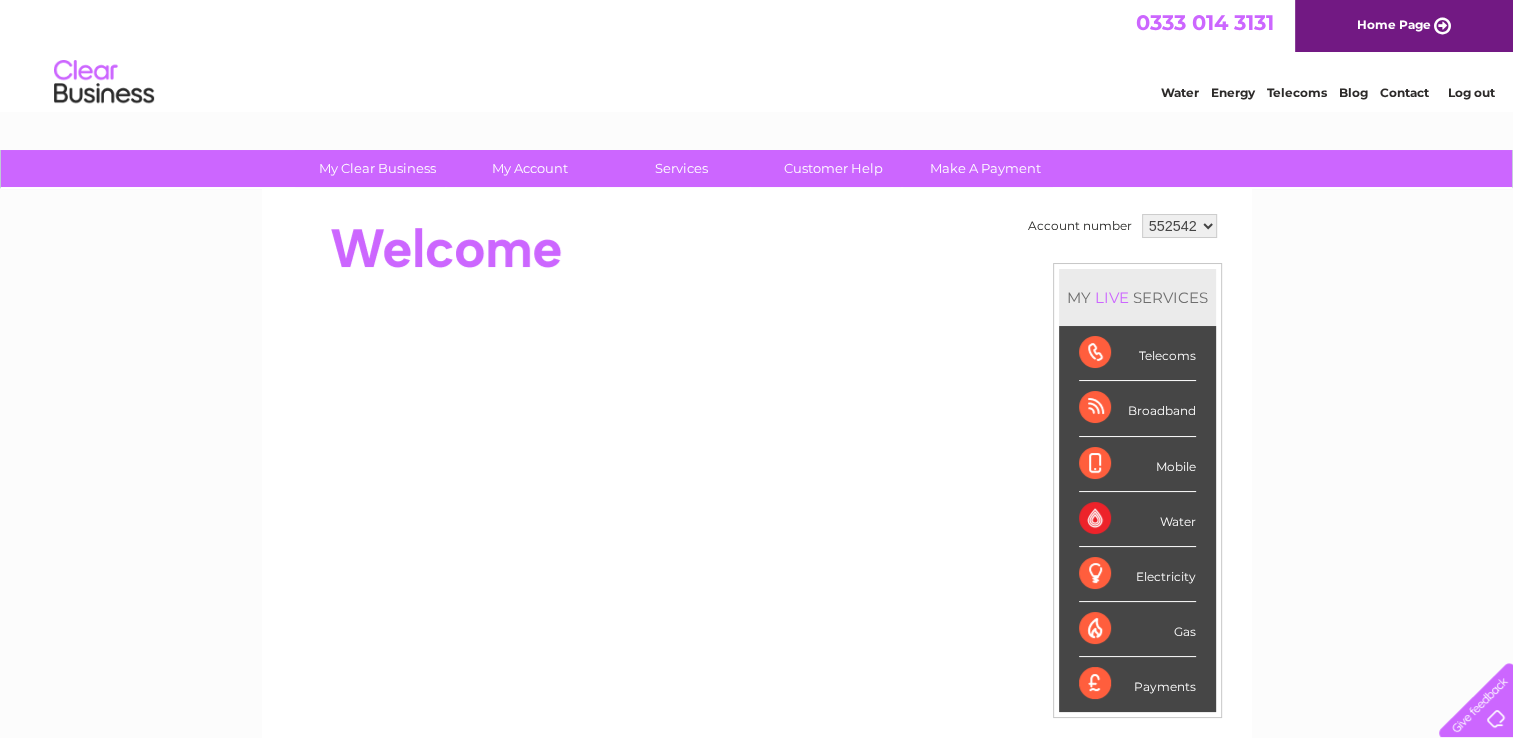 scroll, scrollTop: 0, scrollLeft: 0, axis: both 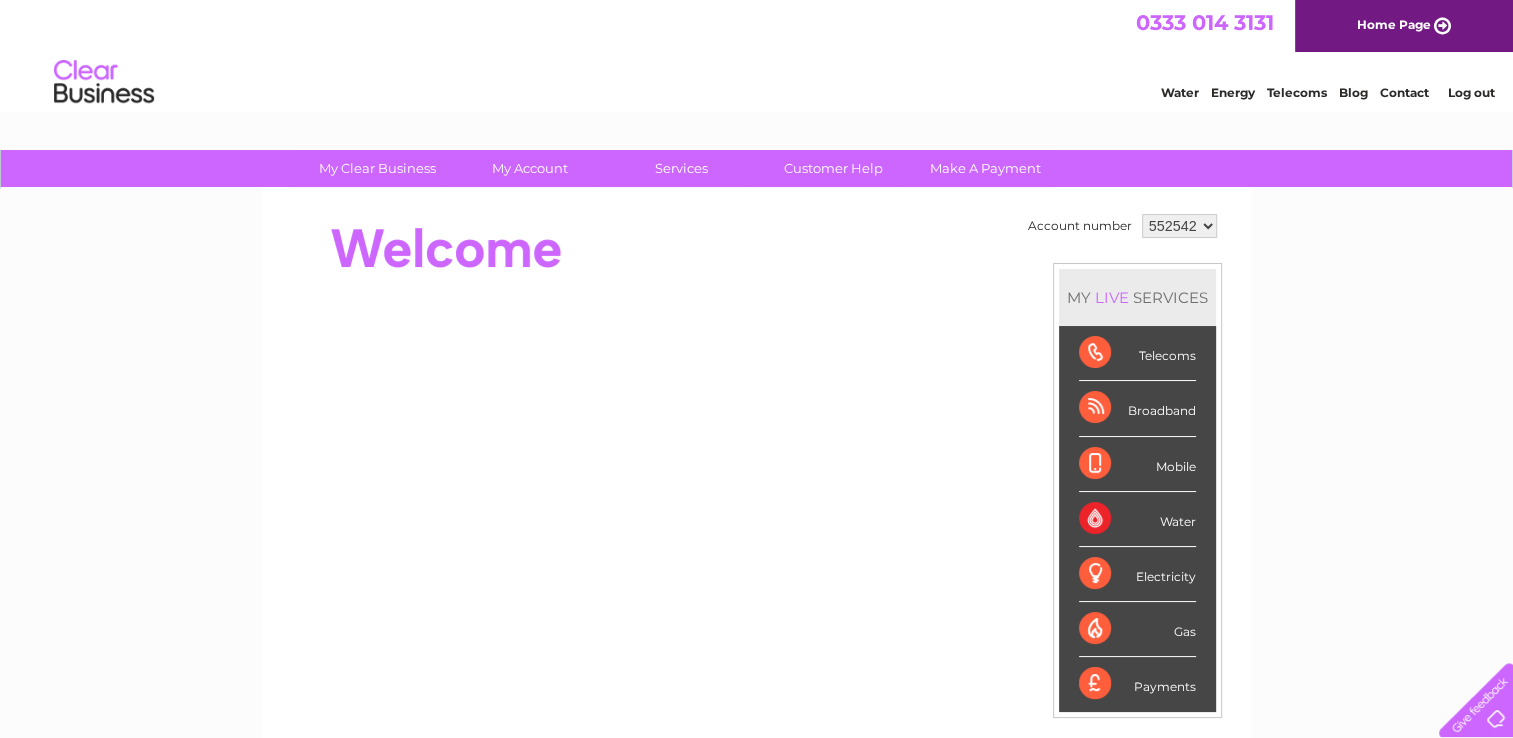 click on "552542" at bounding box center [1179, 226] 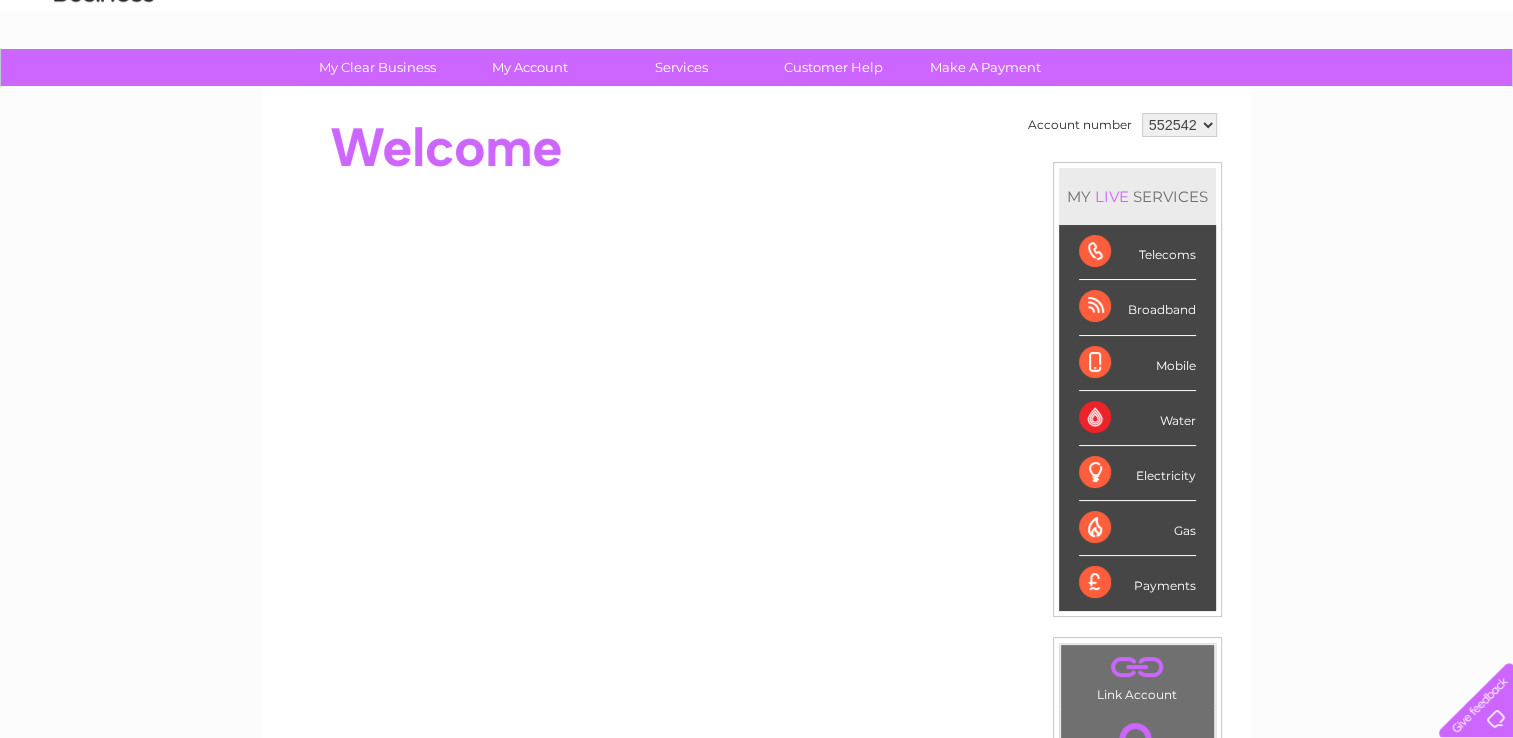 scroll, scrollTop: 100, scrollLeft: 0, axis: vertical 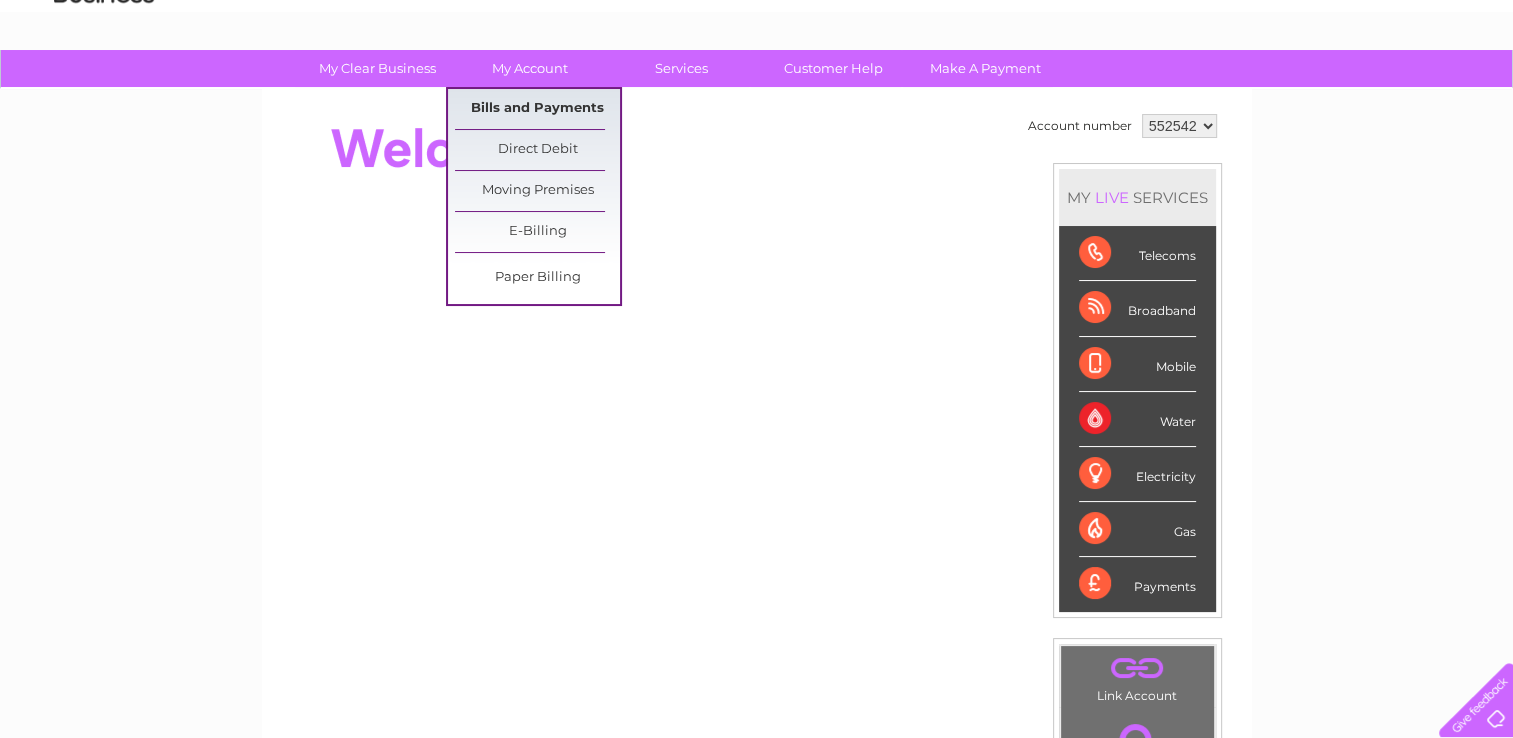 click on "Bills and Payments" at bounding box center [537, 109] 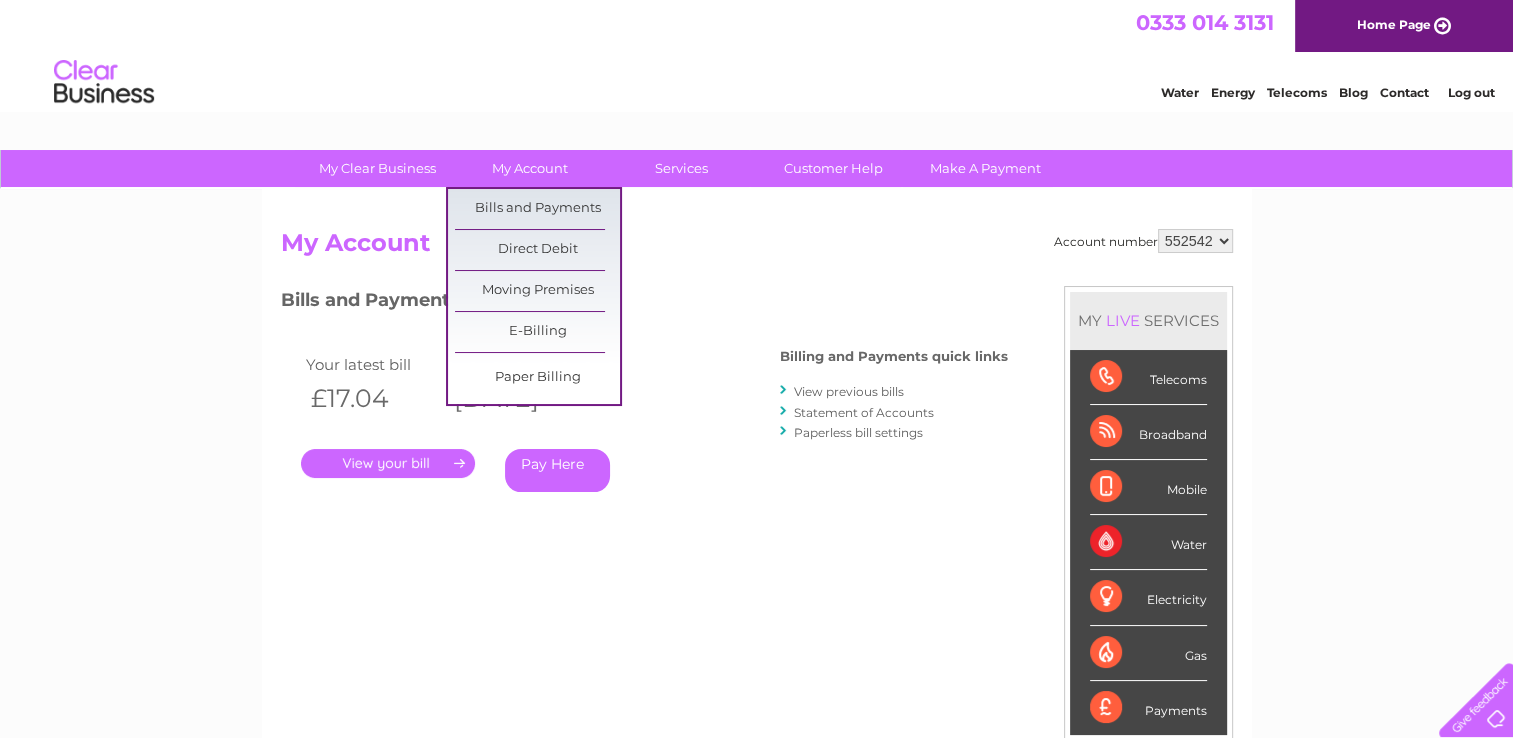 scroll, scrollTop: 0, scrollLeft: 0, axis: both 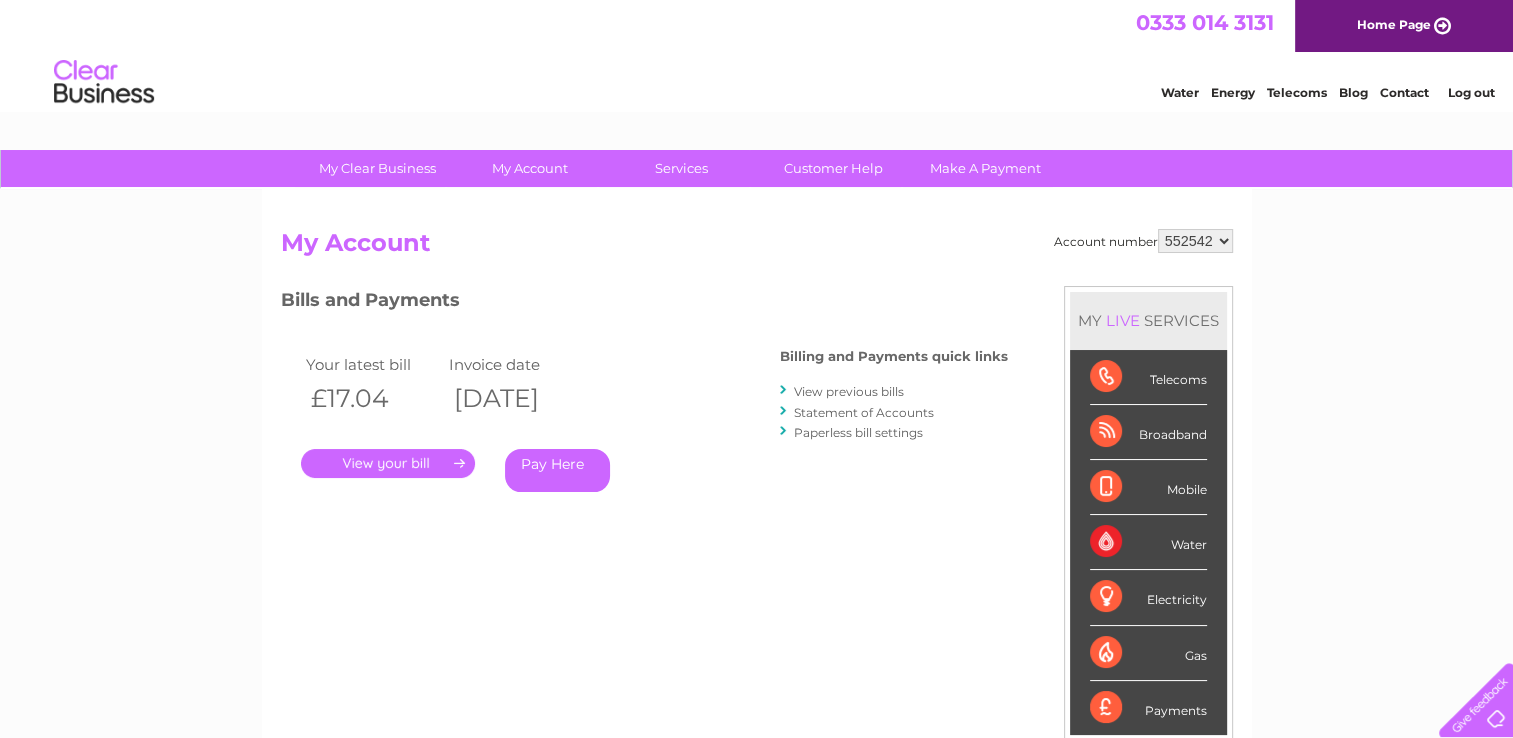 click on "552542" at bounding box center [1195, 241] 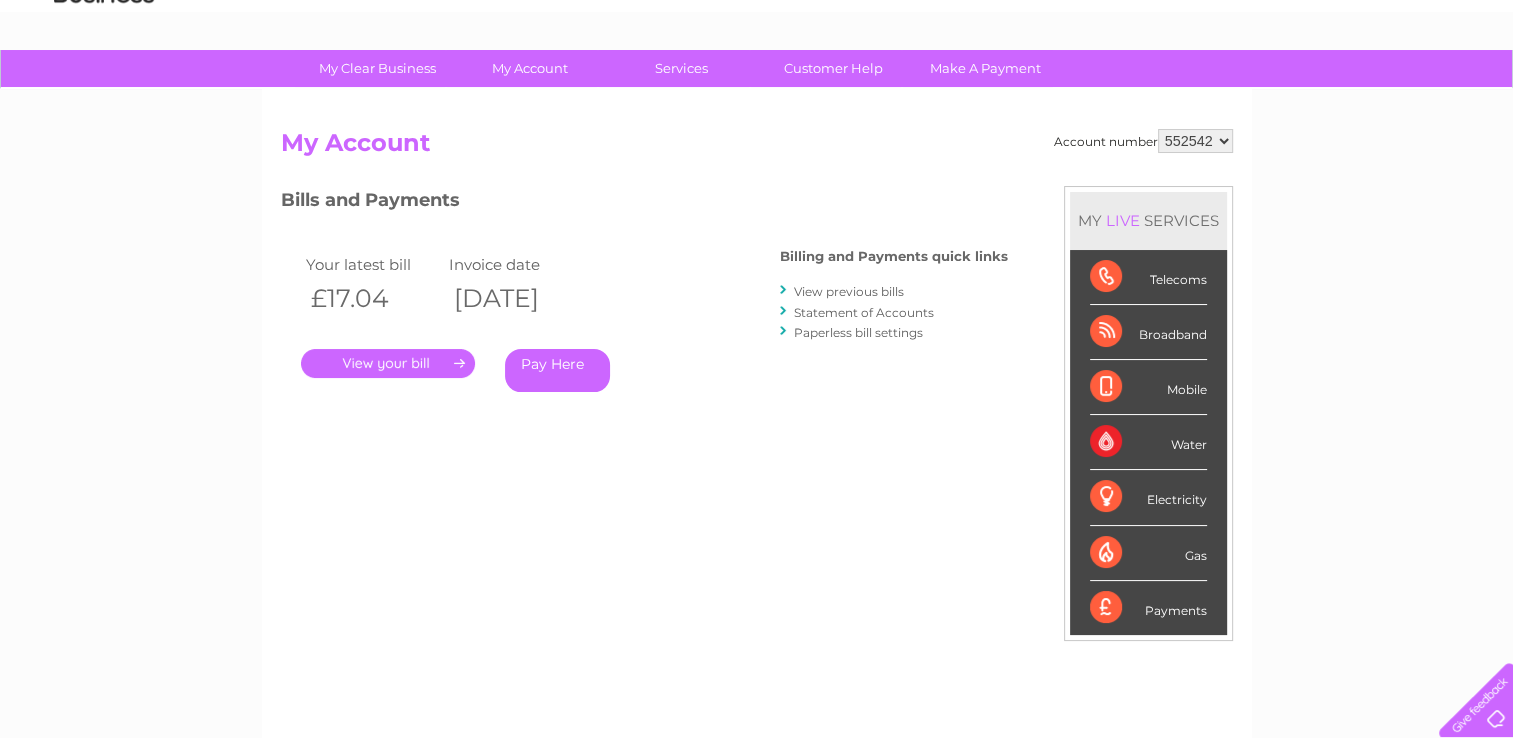 scroll, scrollTop: 0, scrollLeft: 0, axis: both 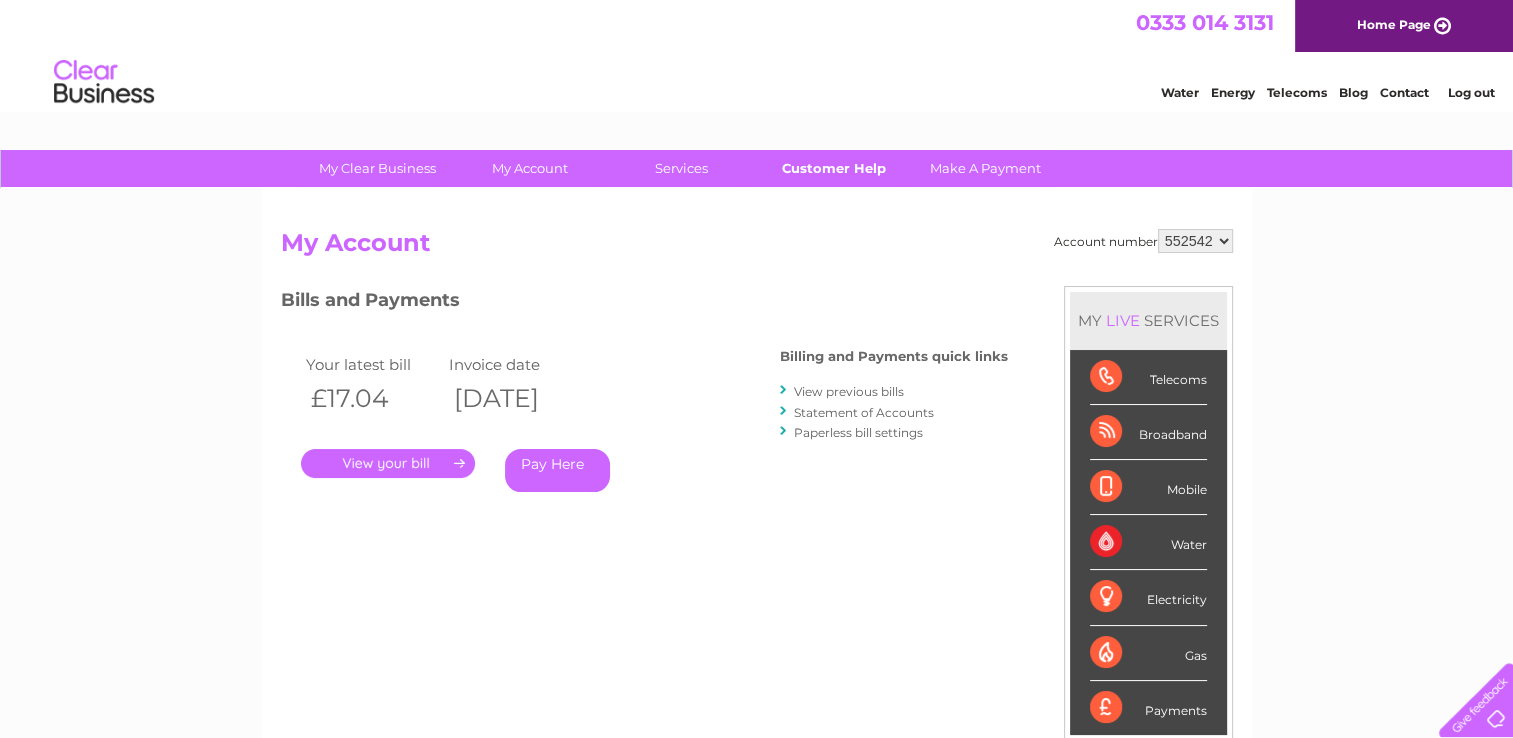 click on "Customer Help" at bounding box center (833, 168) 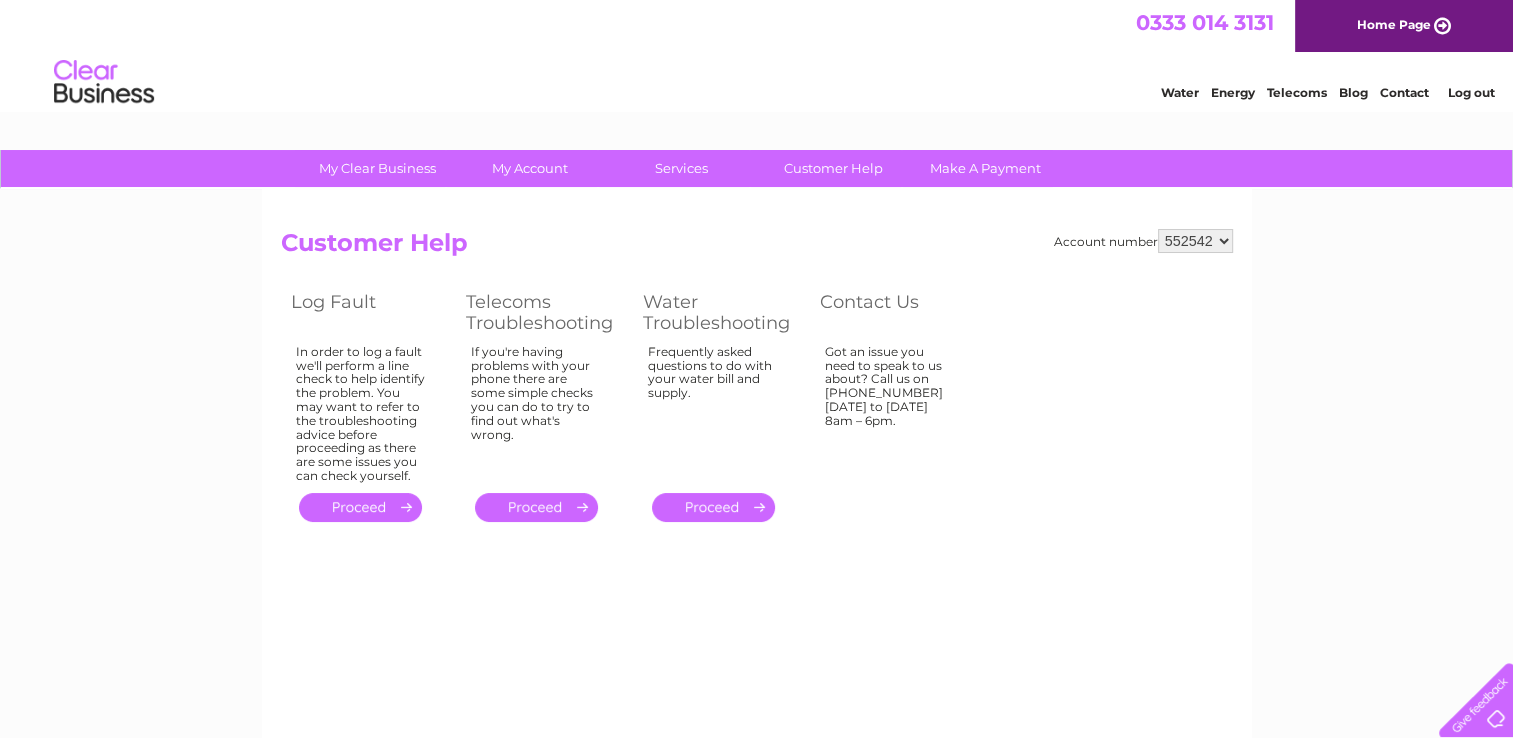 scroll, scrollTop: 0, scrollLeft: 0, axis: both 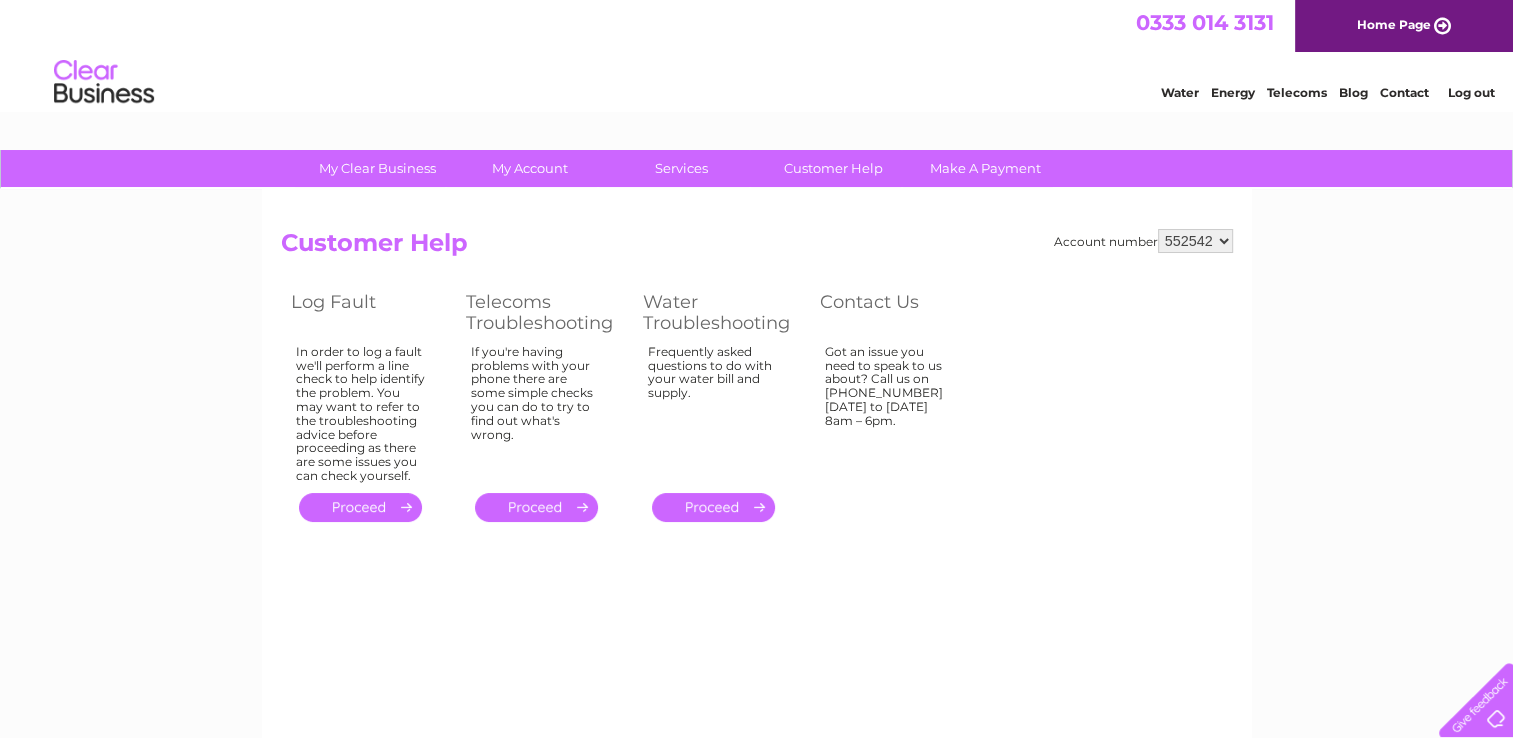 click on "552542" at bounding box center [1195, 241] 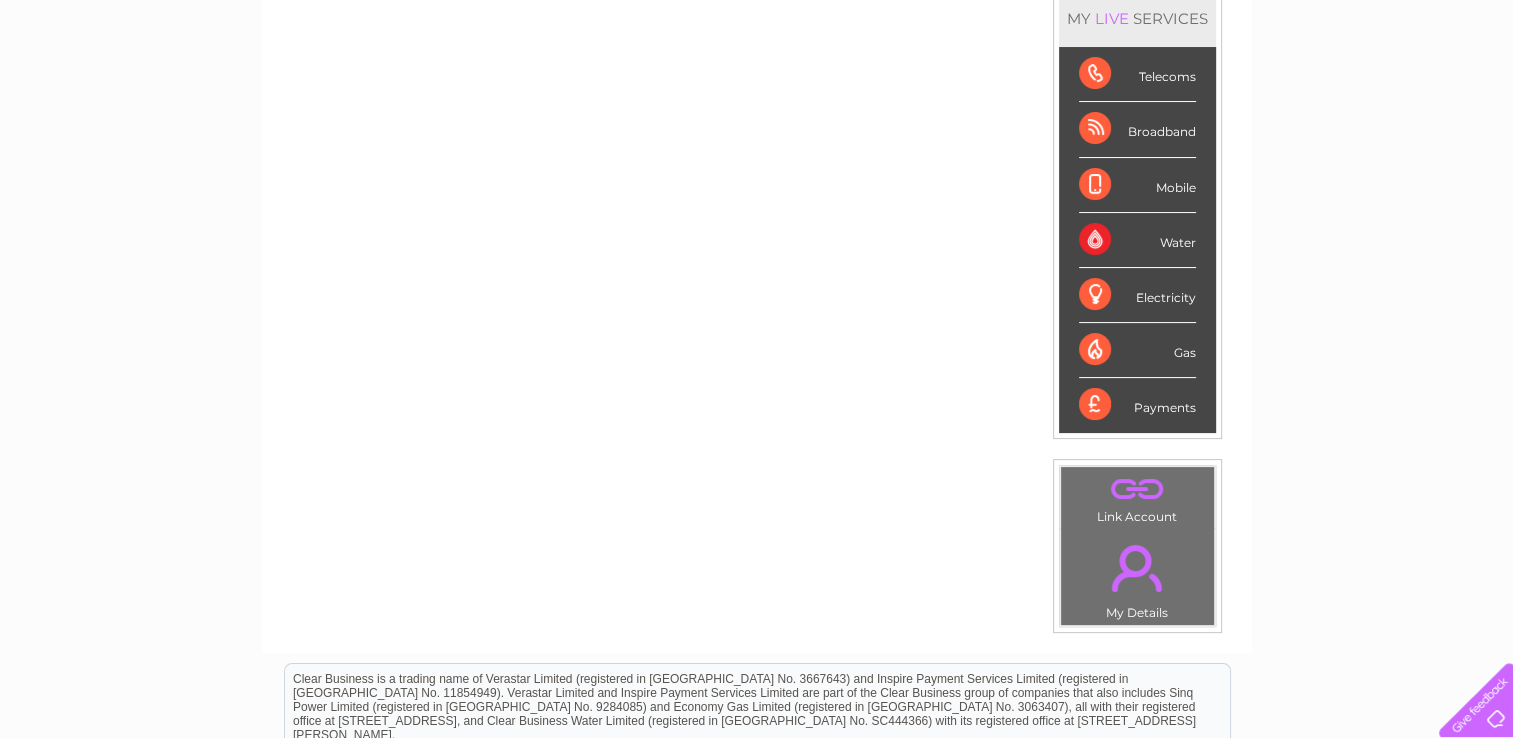 scroll, scrollTop: 300, scrollLeft: 0, axis: vertical 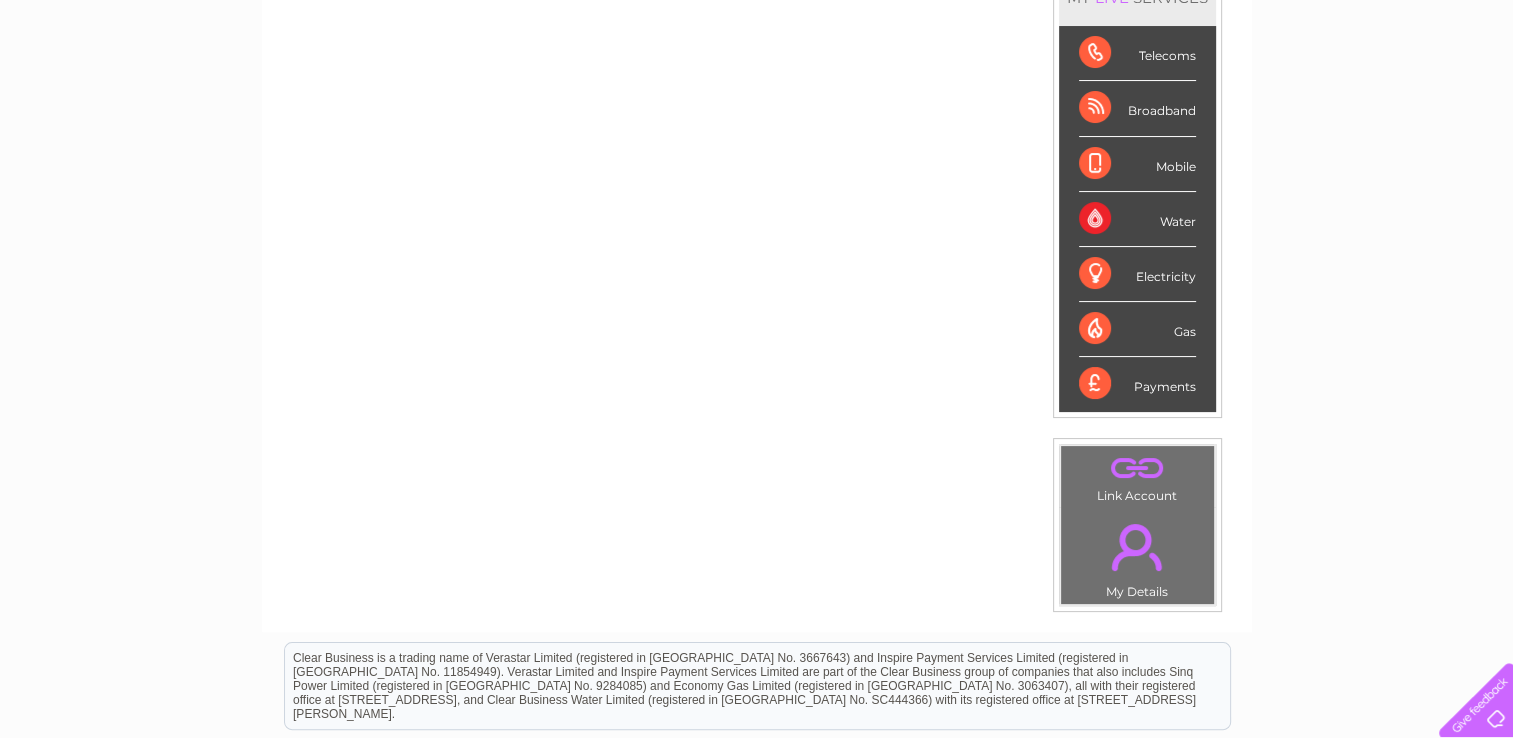 click on "." at bounding box center (1137, 547) 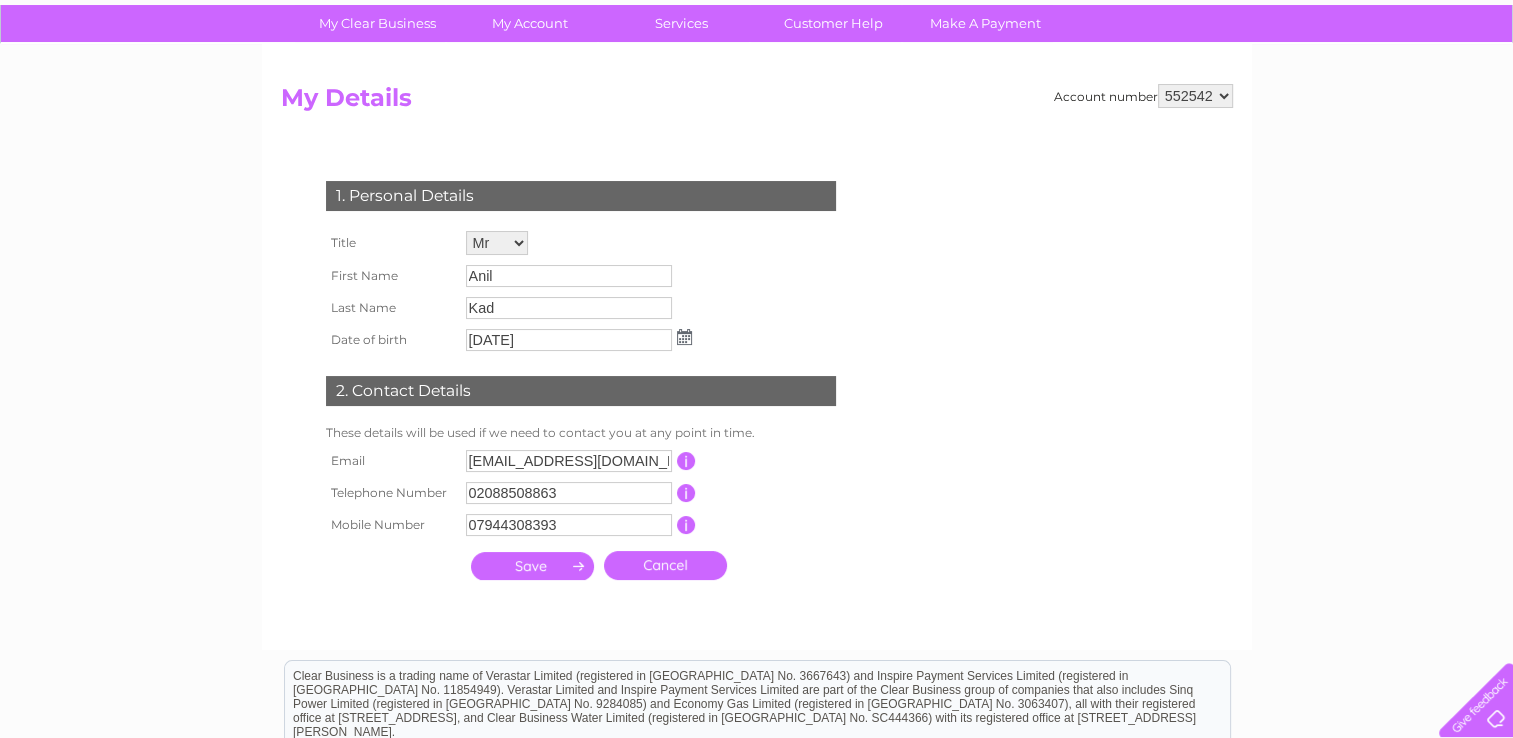 scroll, scrollTop: 100, scrollLeft: 0, axis: vertical 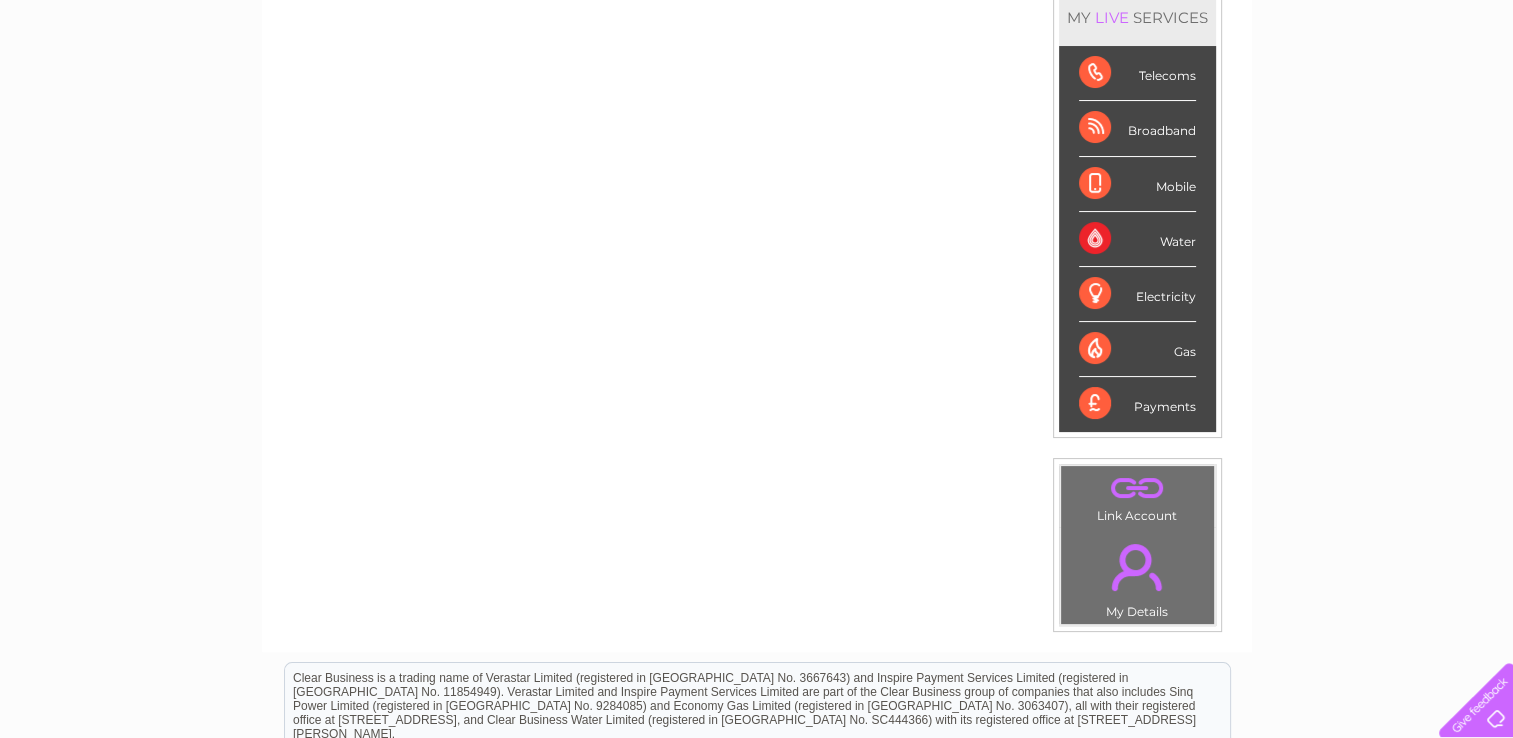 click on "." at bounding box center (1137, 488) 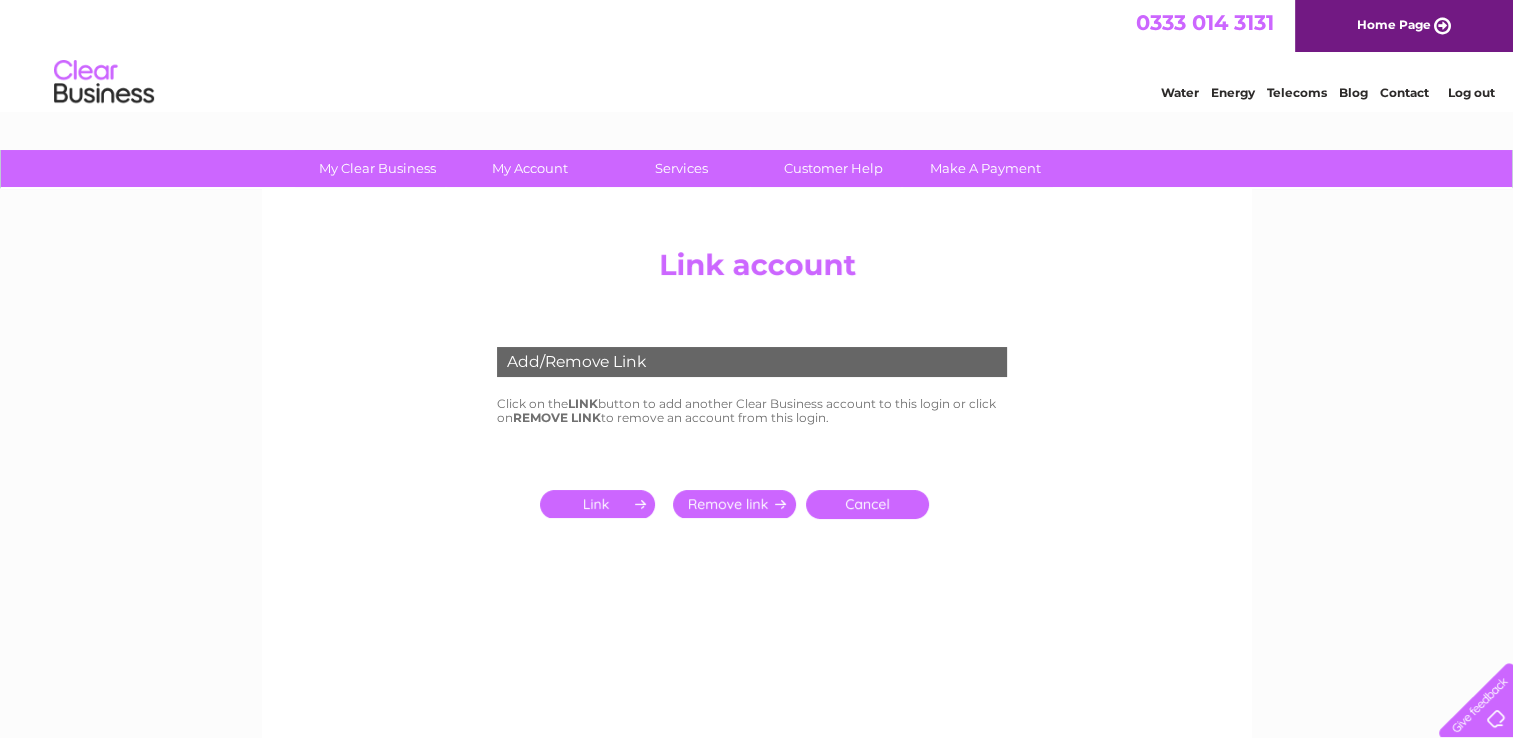 scroll, scrollTop: 0, scrollLeft: 0, axis: both 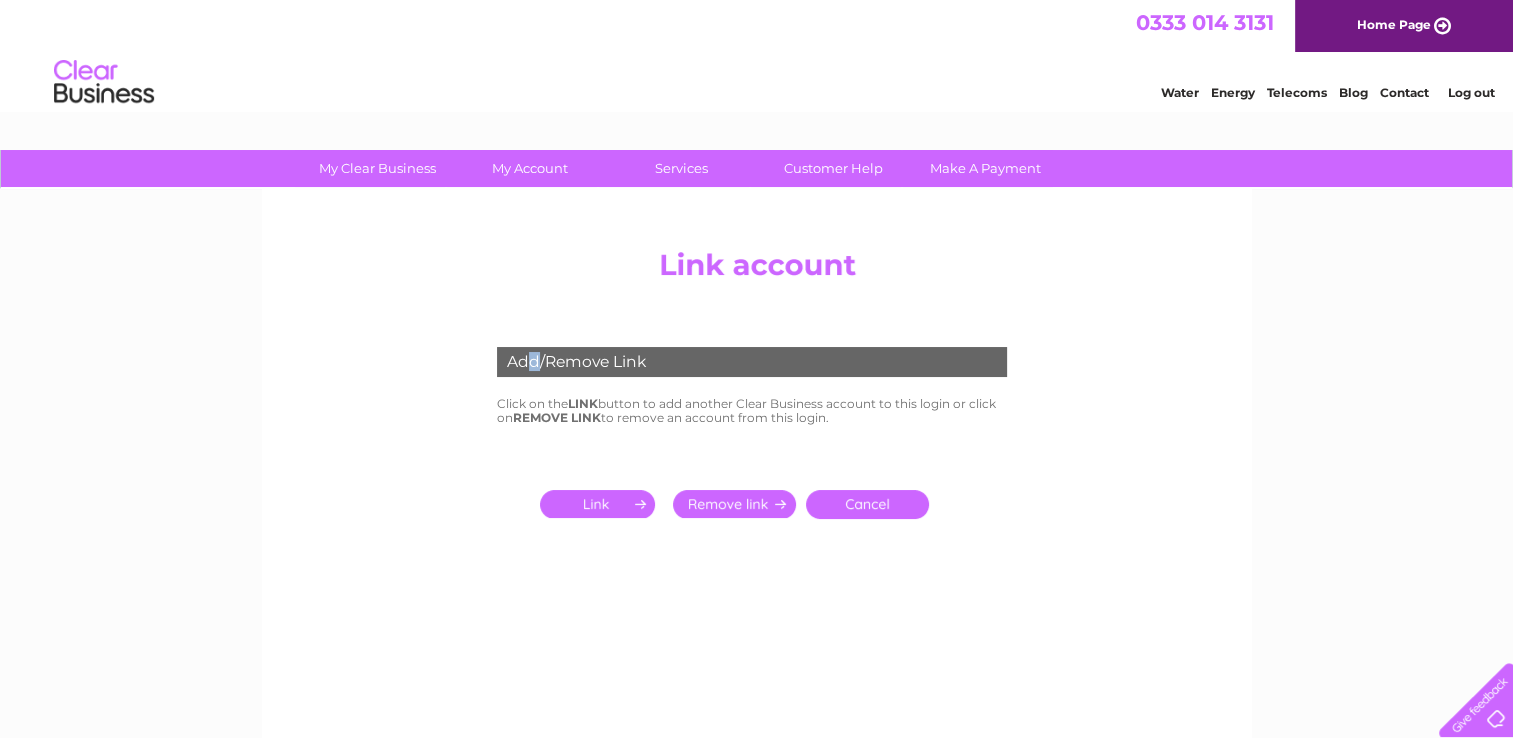 click on "Add/Remove Link" at bounding box center [752, 362] 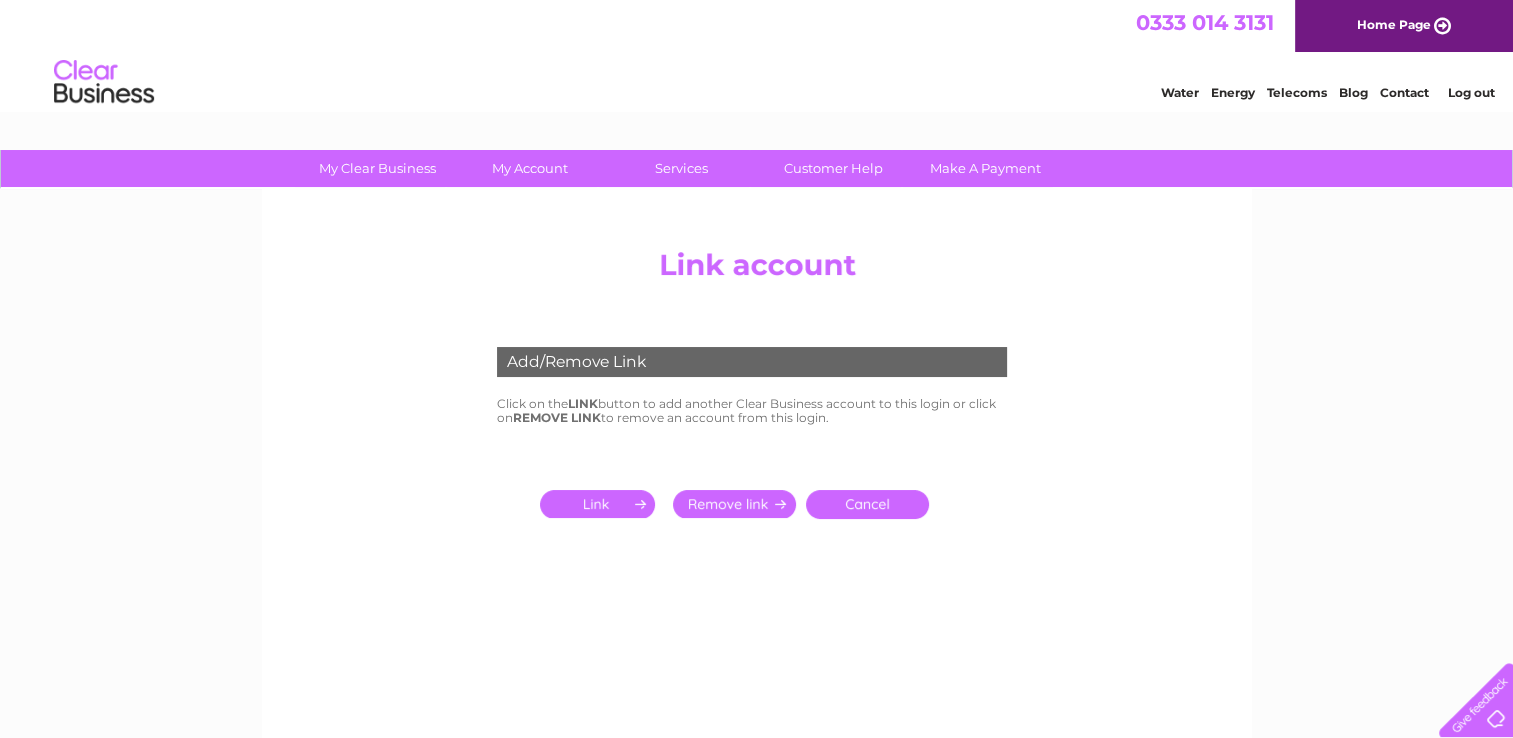 drag, startPoint x: 534, startPoint y: 358, endPoint x: 616, endPoint y: 361, distance: 82.05486 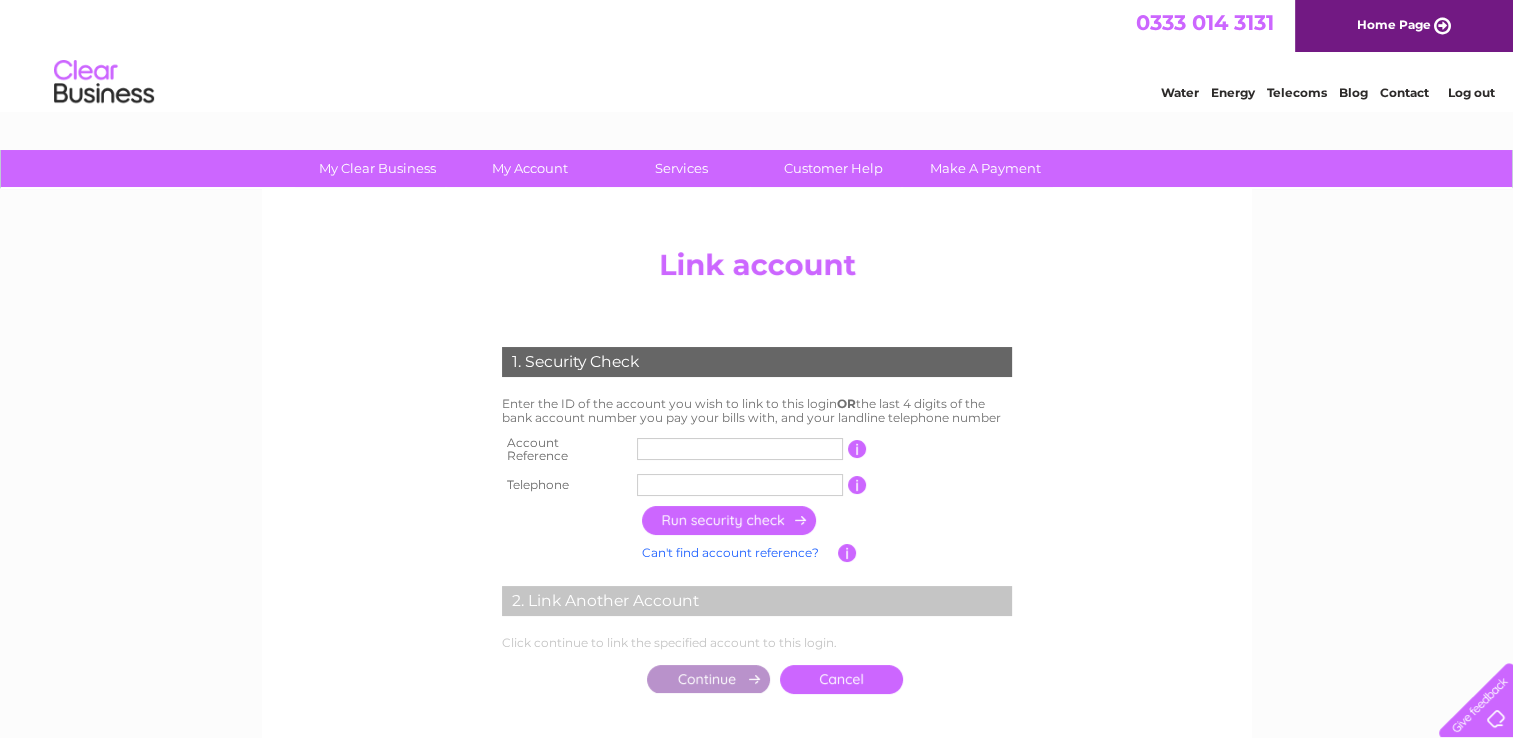 click at bounding box center (740, 449) 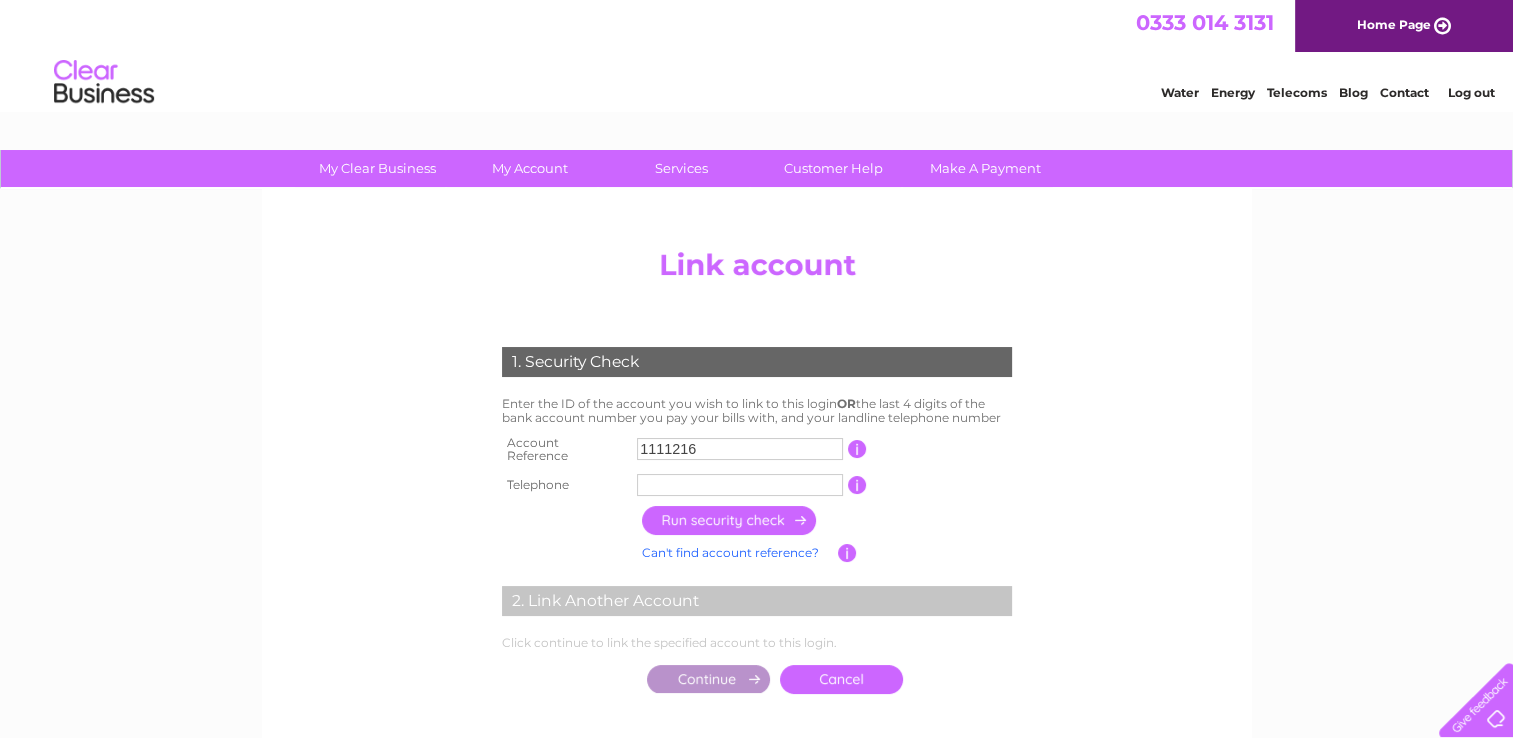 type on "1111216" 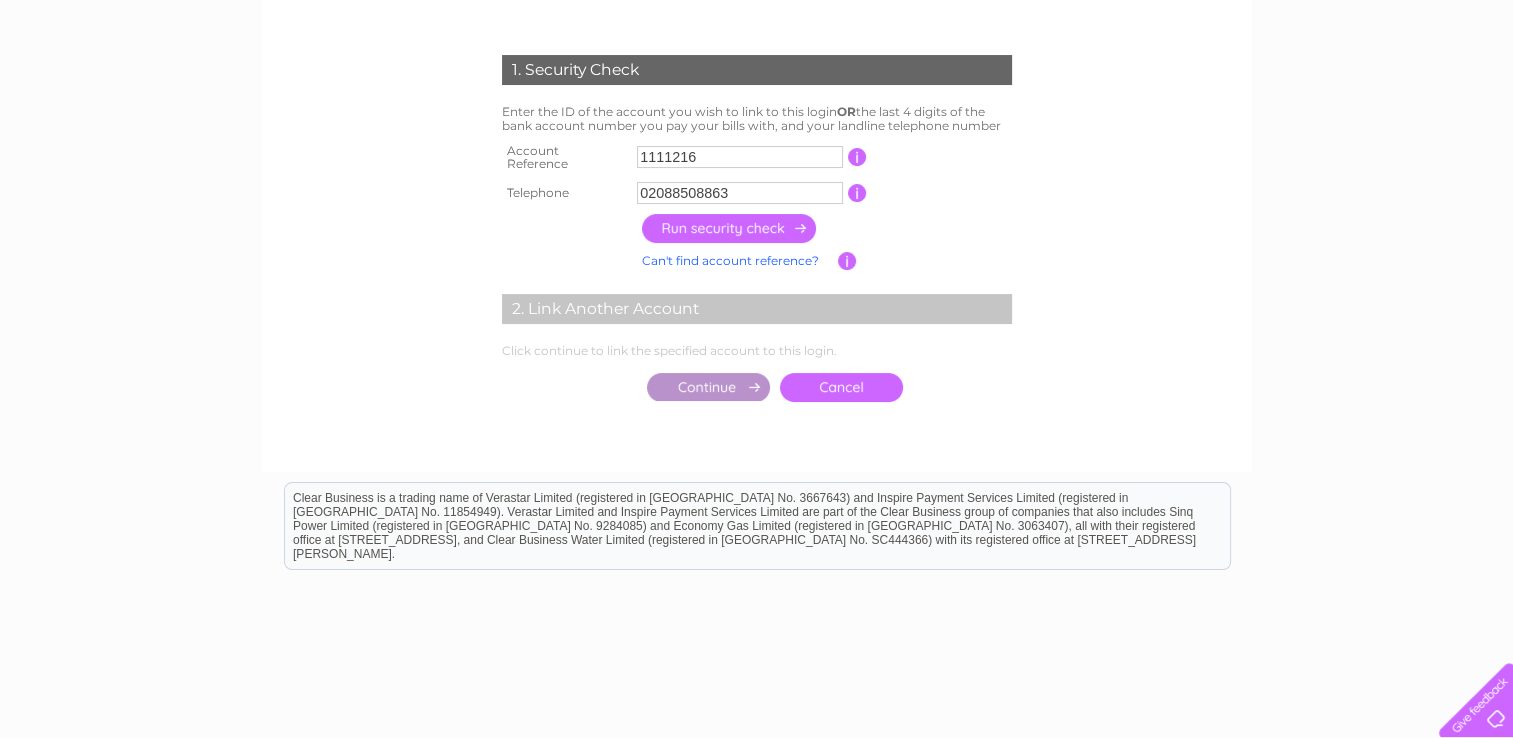 scroll, scrollTop: 300, scrollLeft: 0, axis: vertical 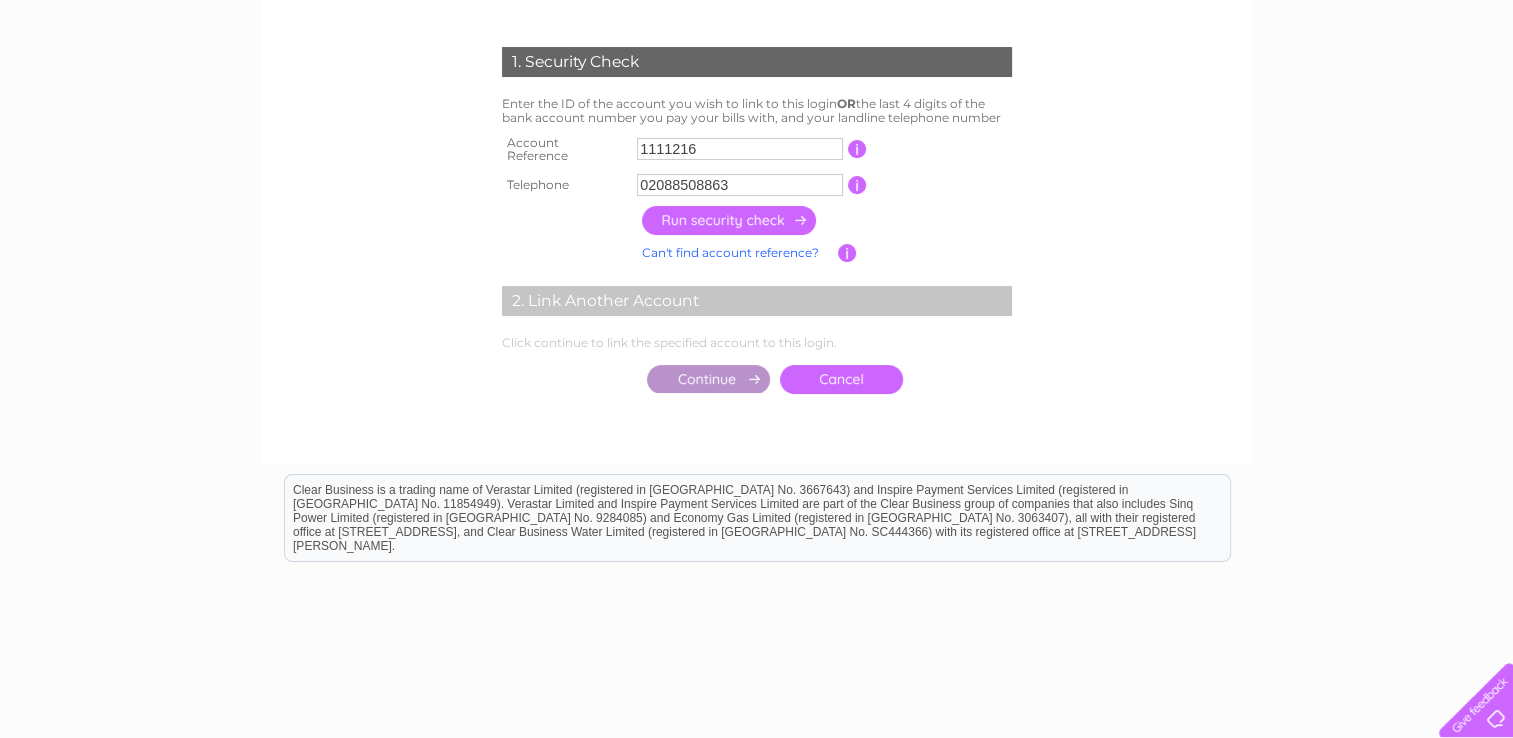type on "02088508863" 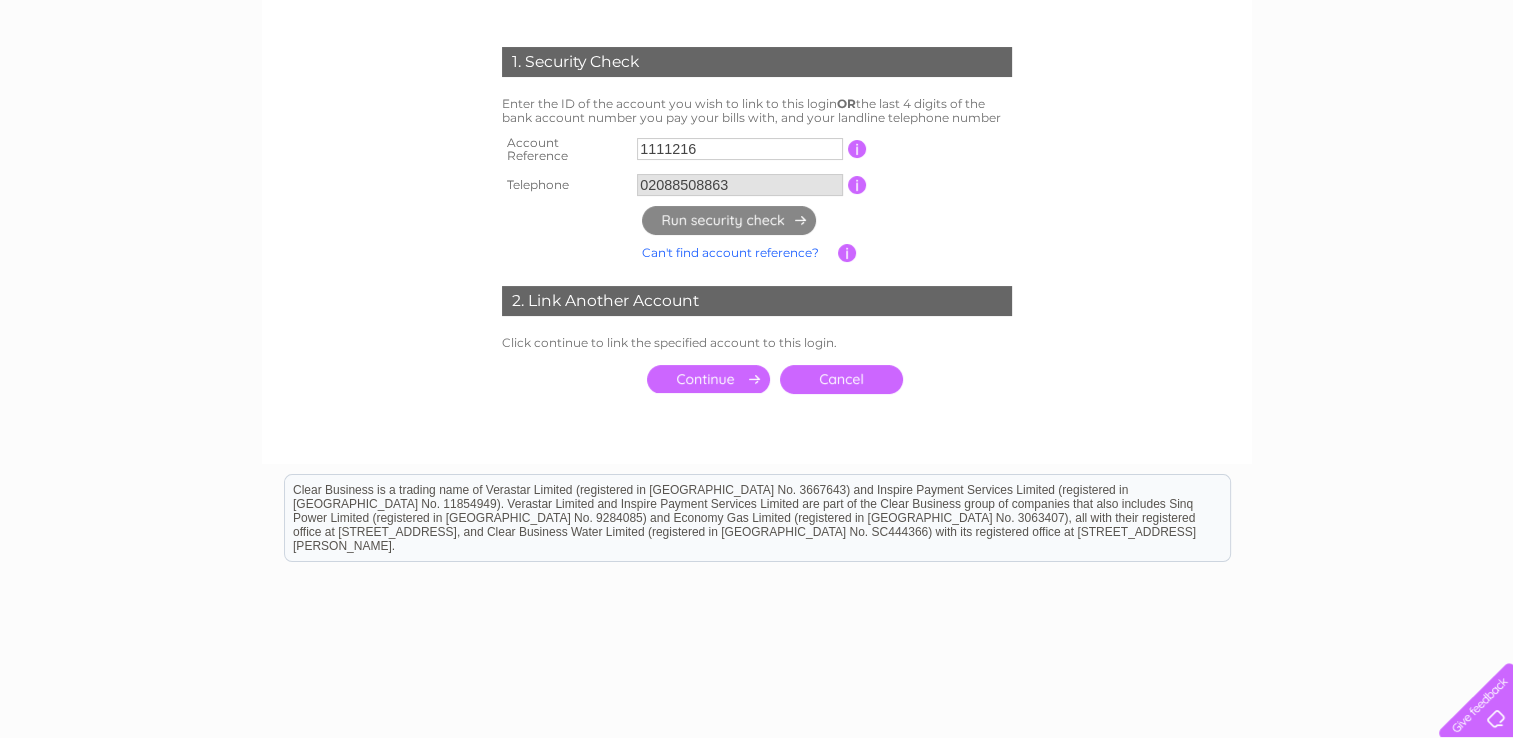 click on "02088508863" at bounding box center (740, 185) 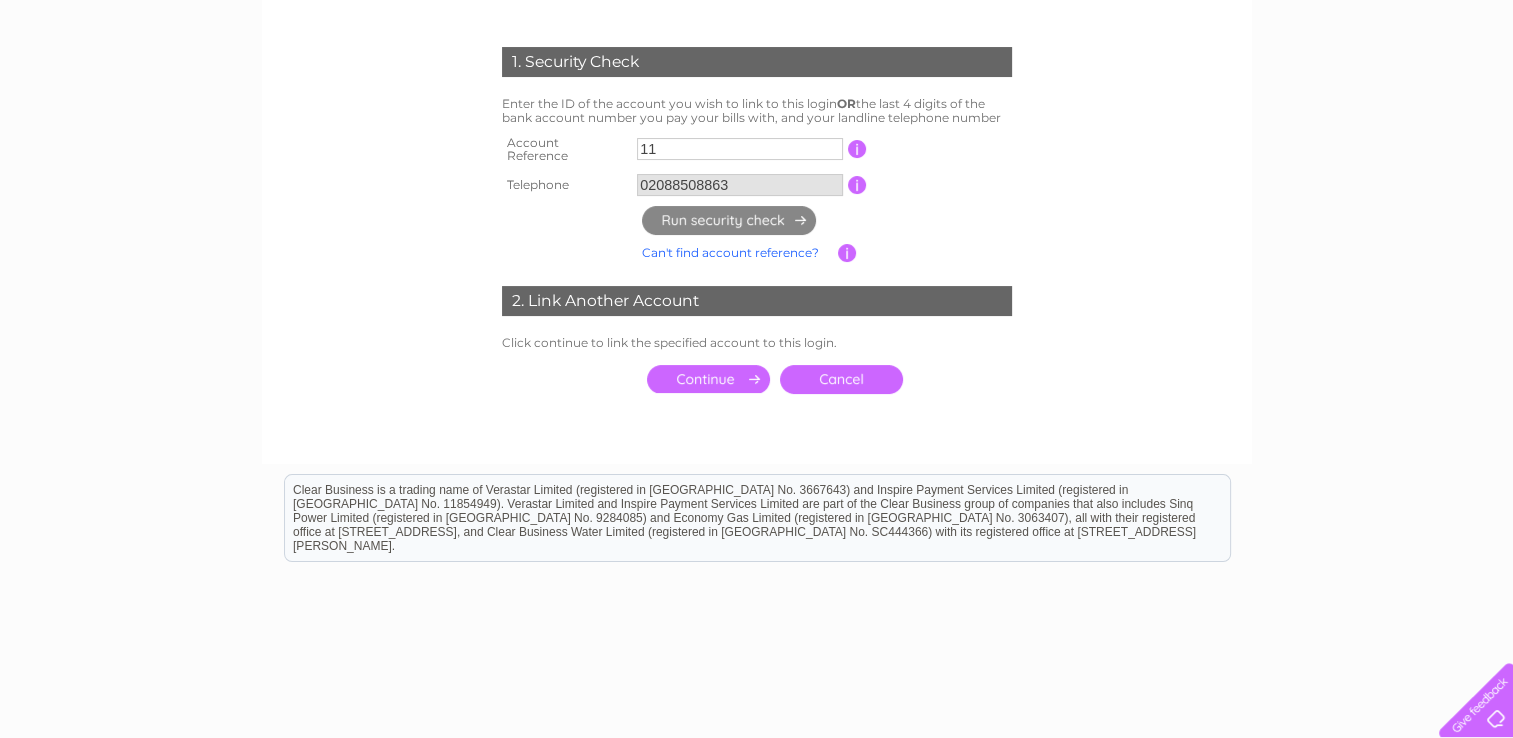 type on "1" 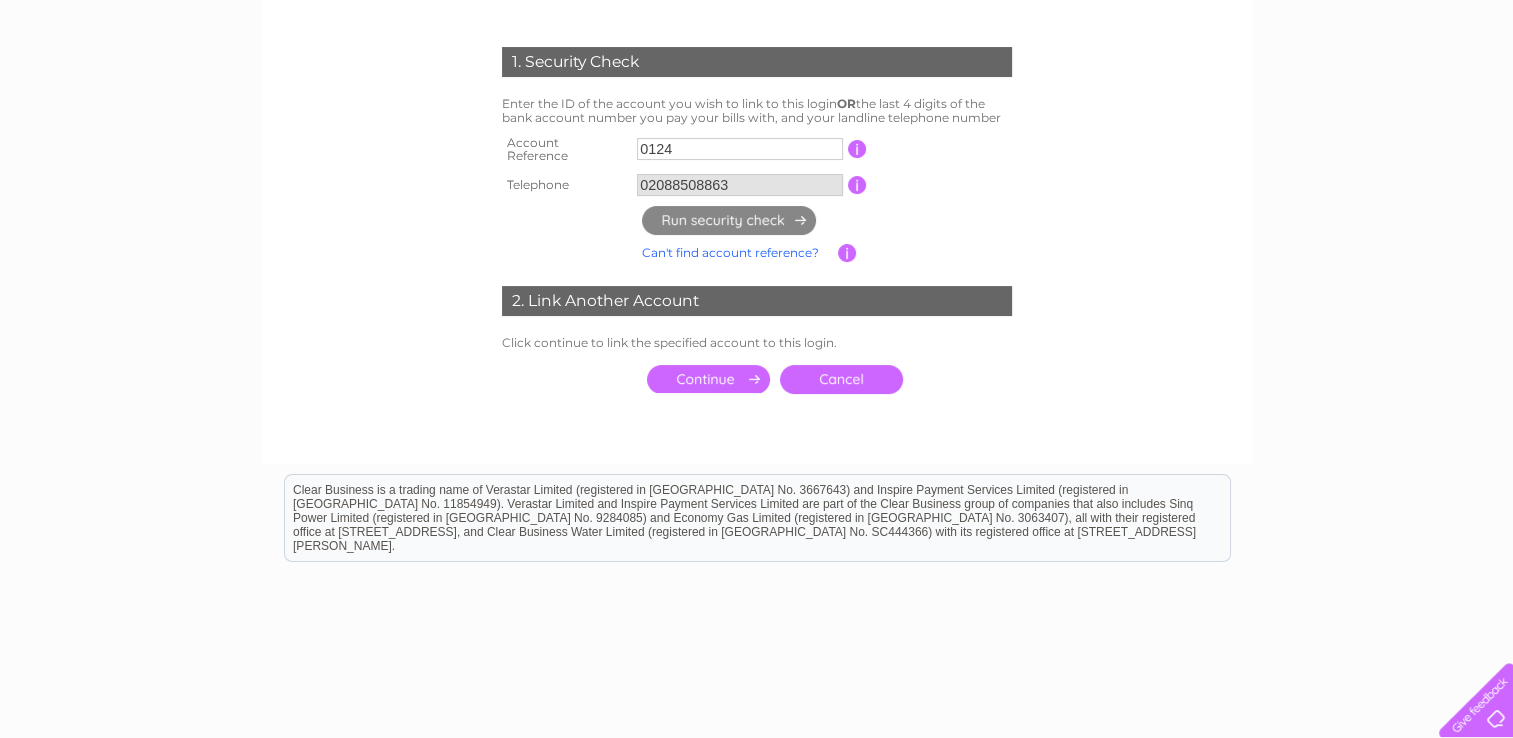 type on "0124" 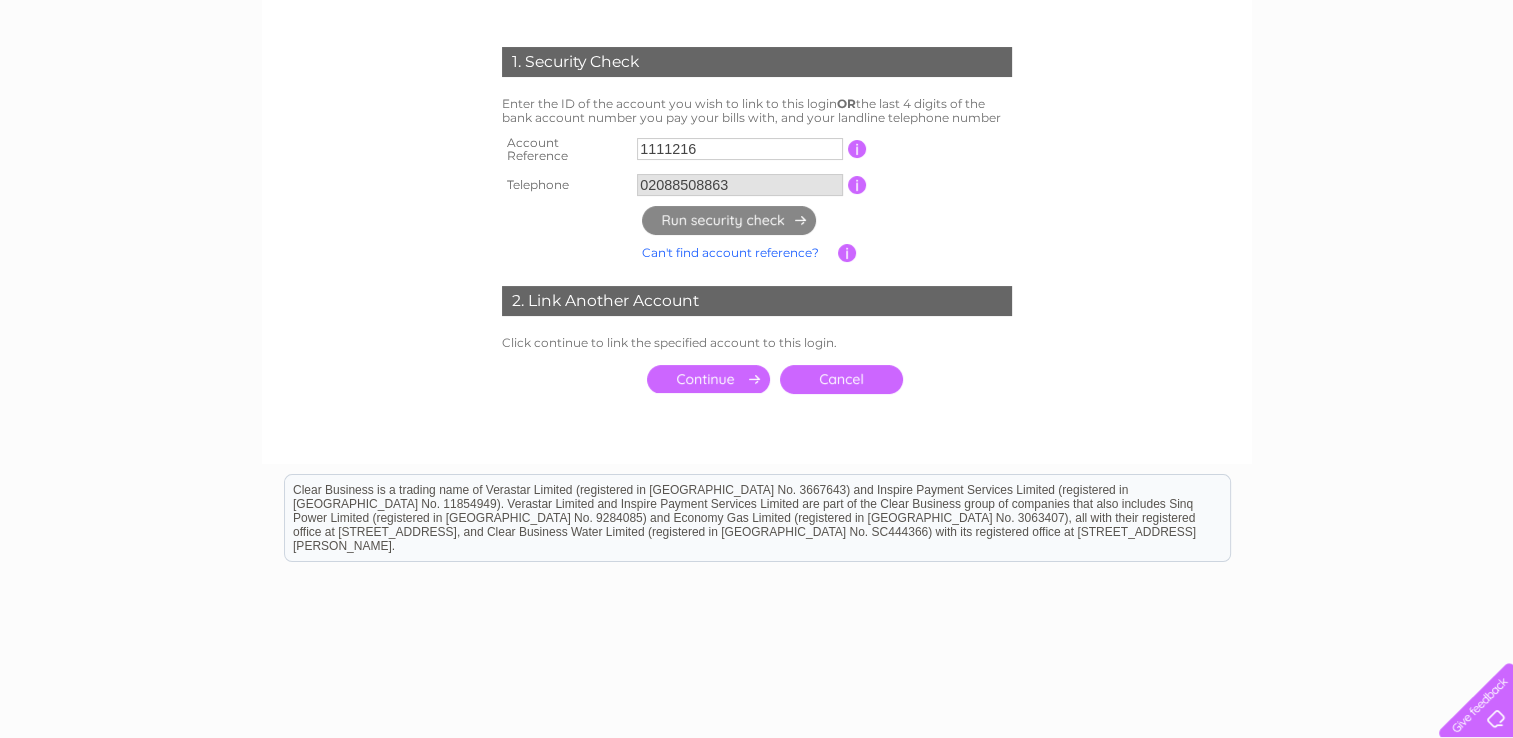 click on "Can't find account reference?" at bounding box center [730, 252] 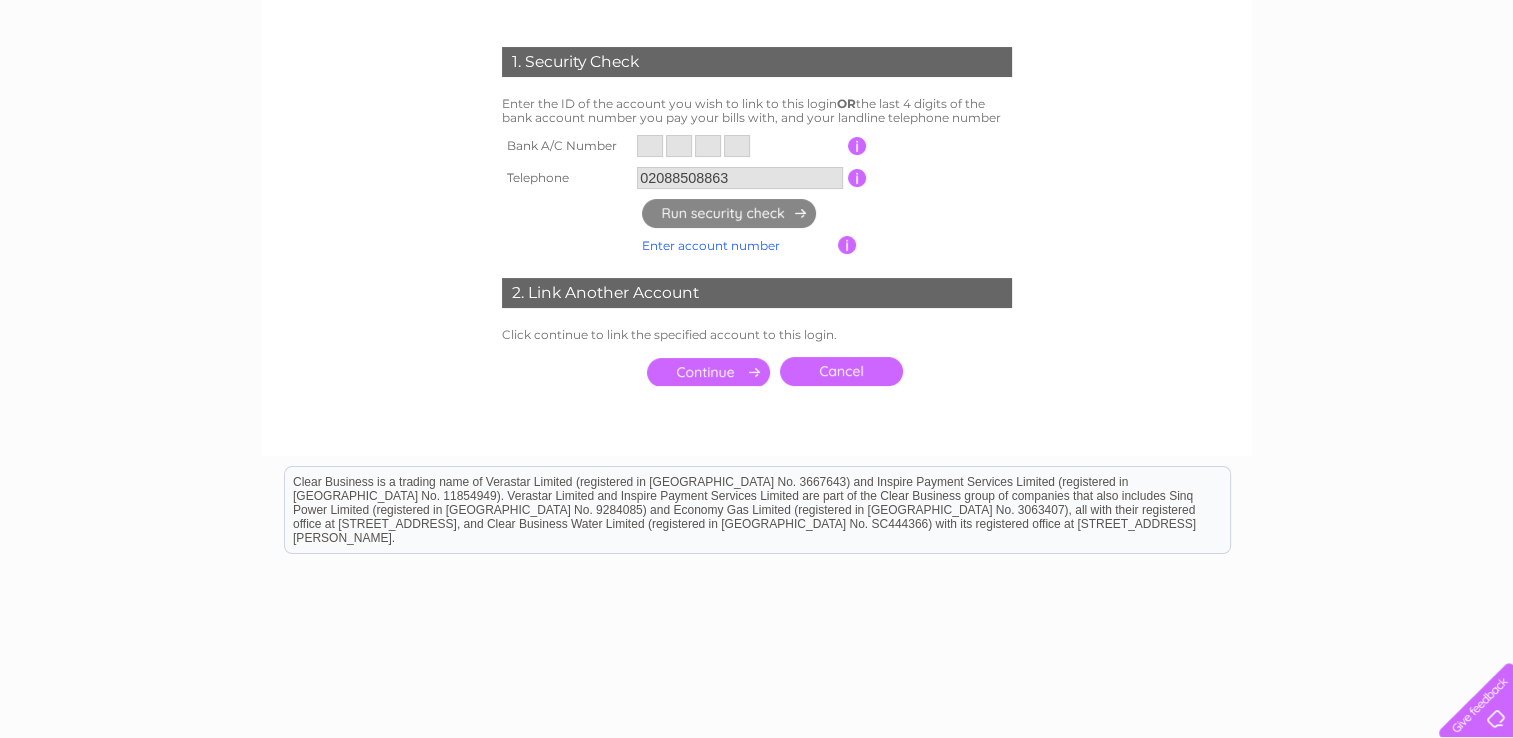 click at bounding box center [650, 146] 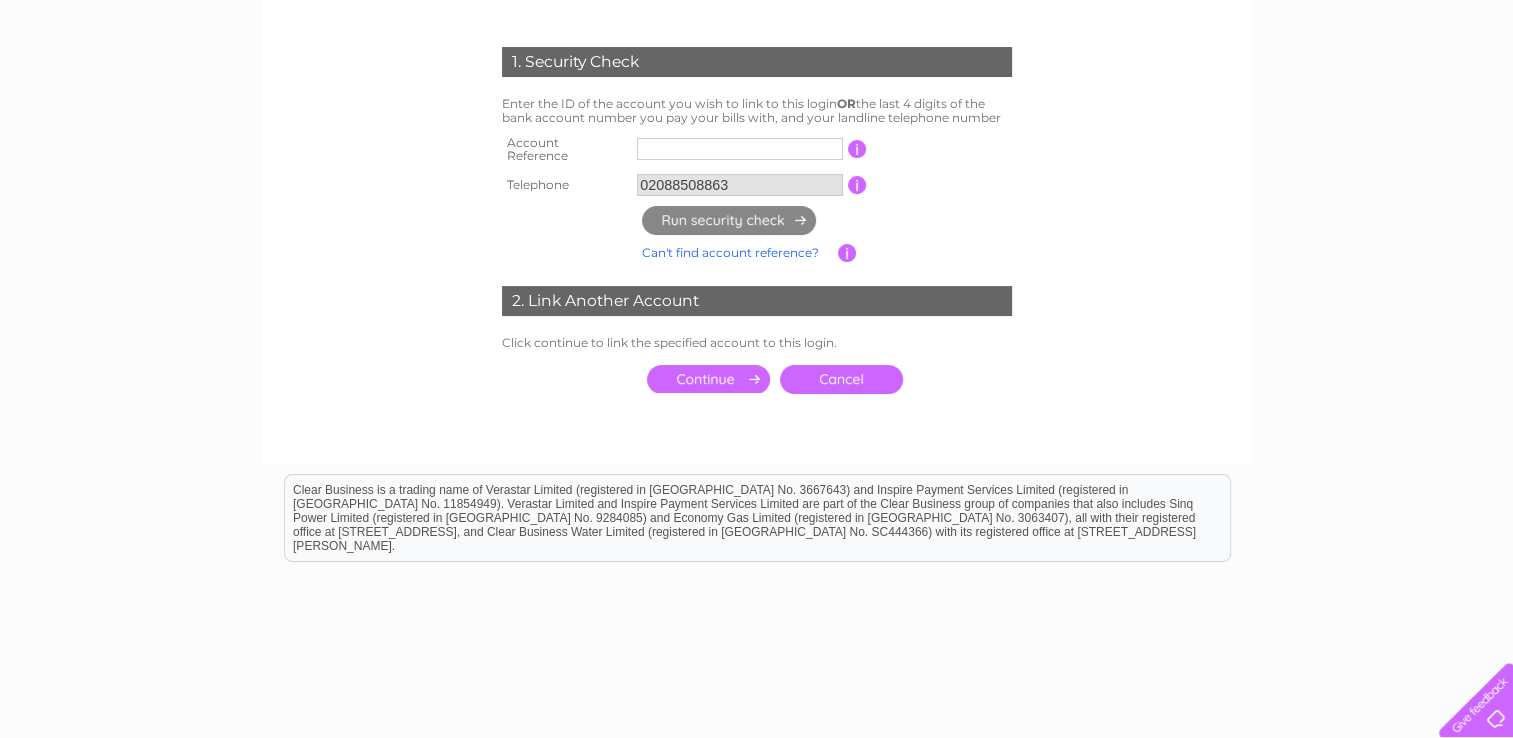 click at bounding box center (740, 149) 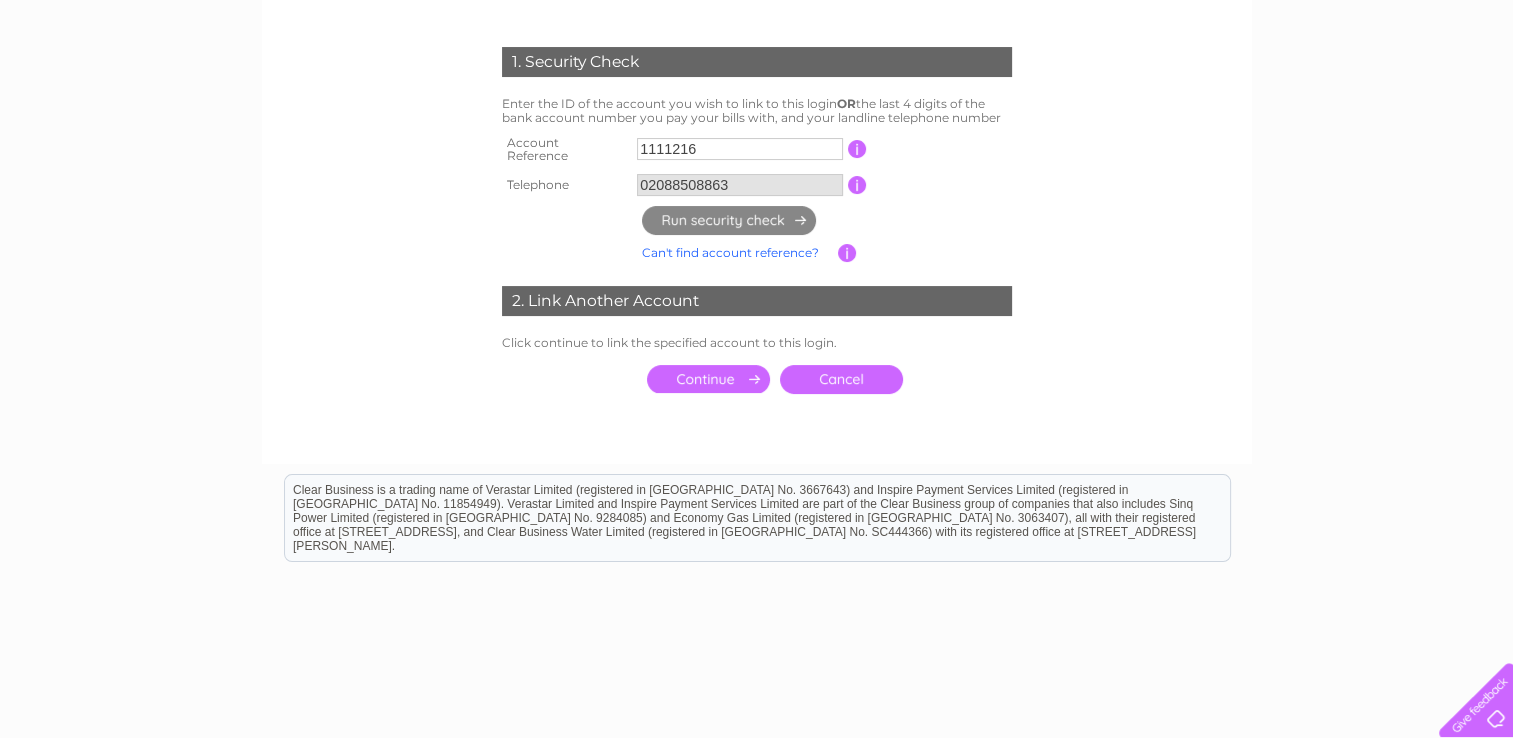 type on "1111216" 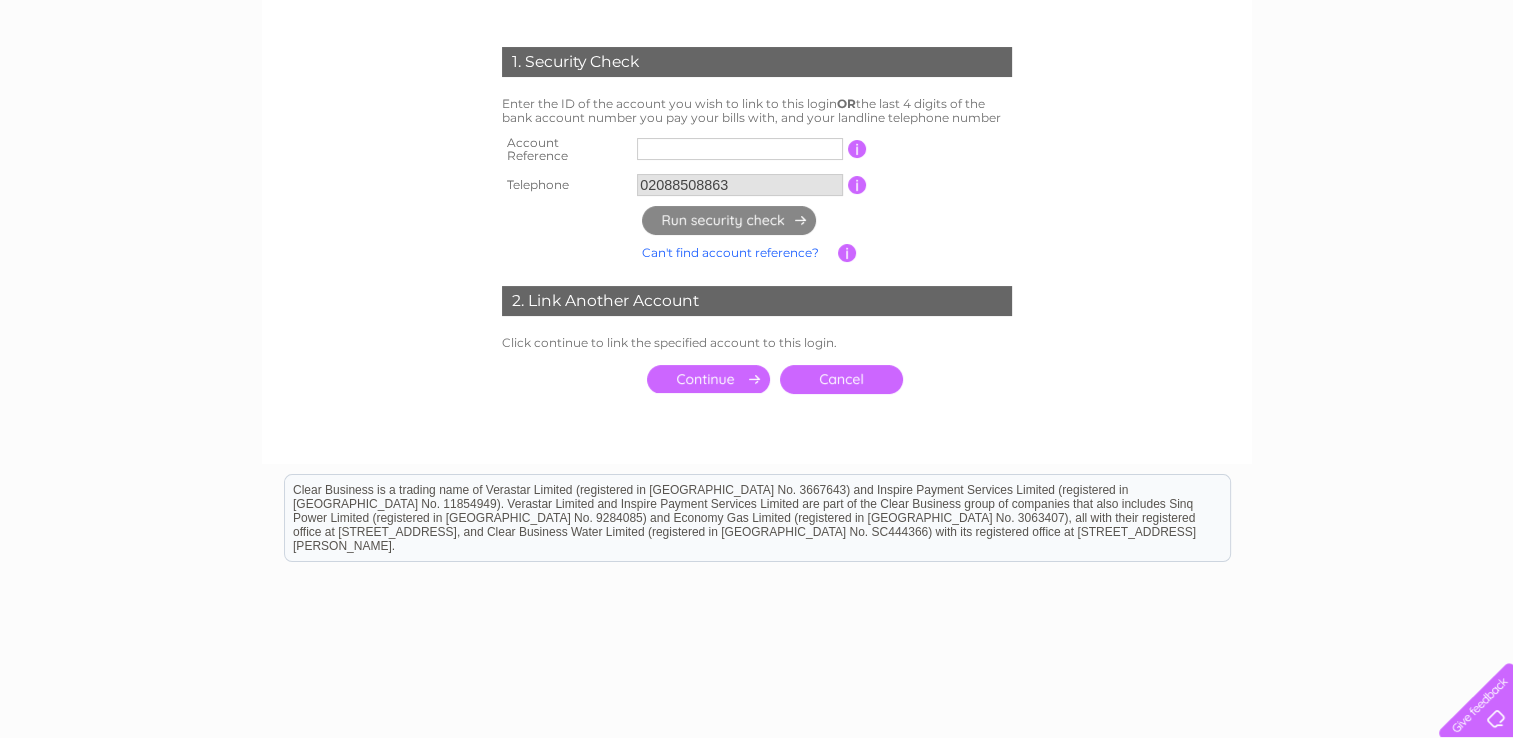 click at bounding box center (857, 149) 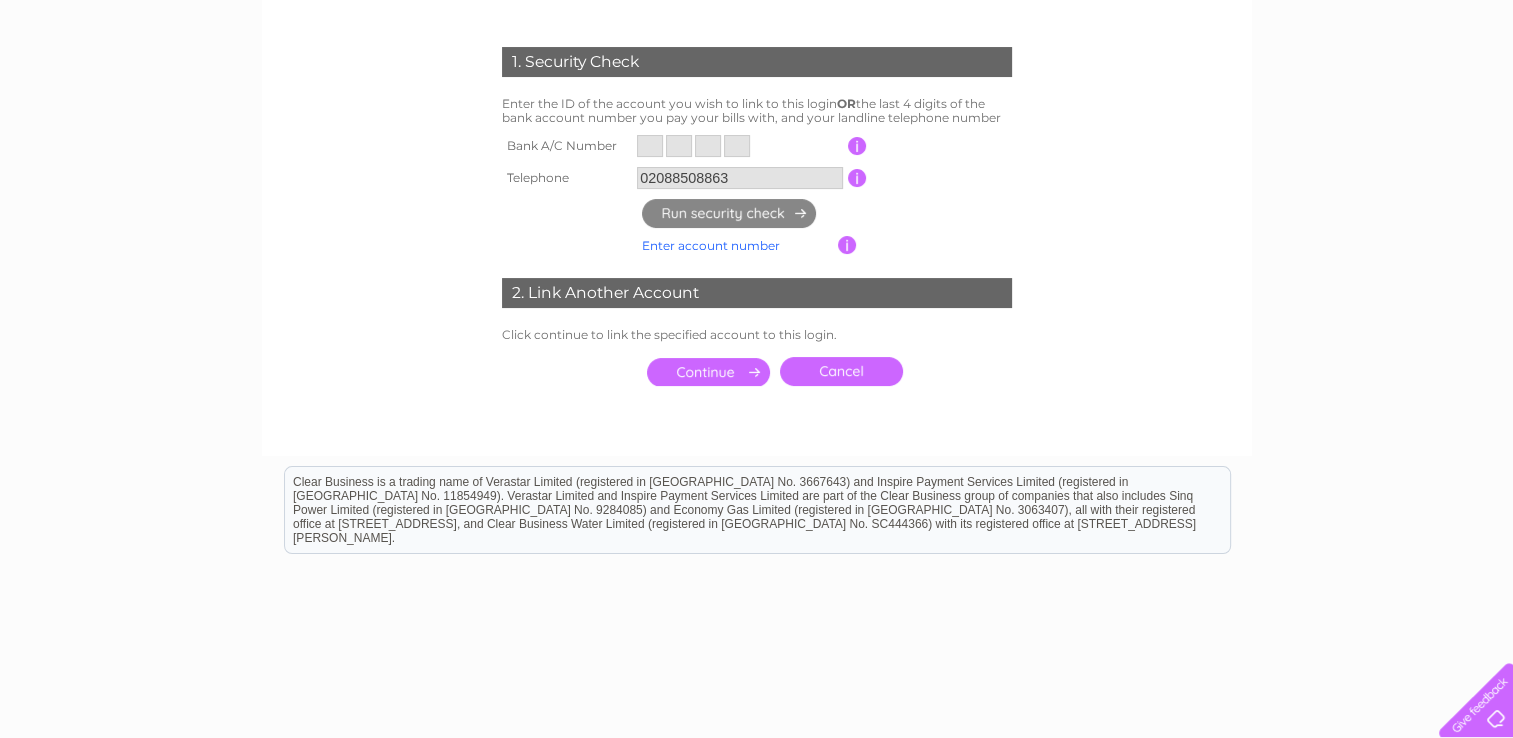 click at bounding box center [650, 146] 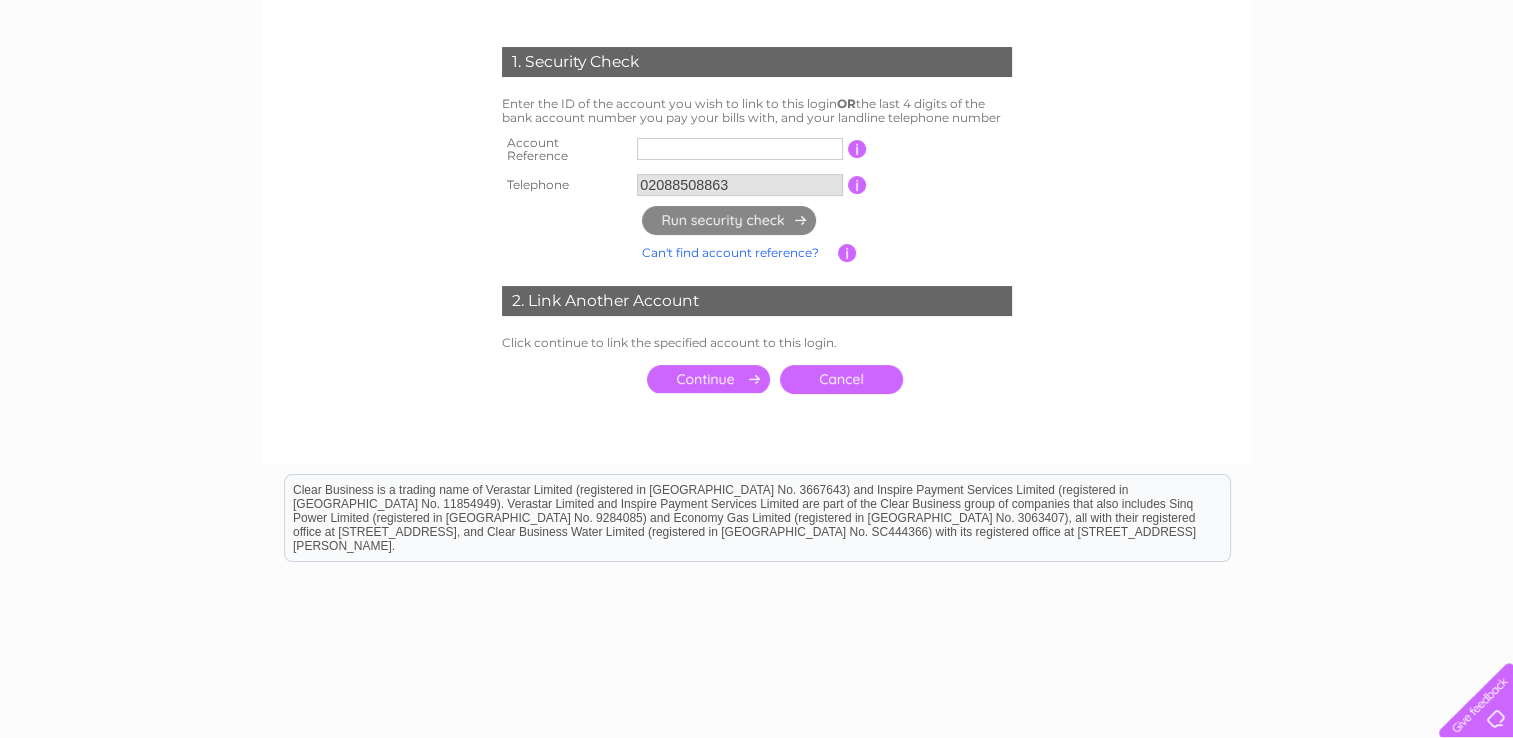 click at bounding box center [740, 149] 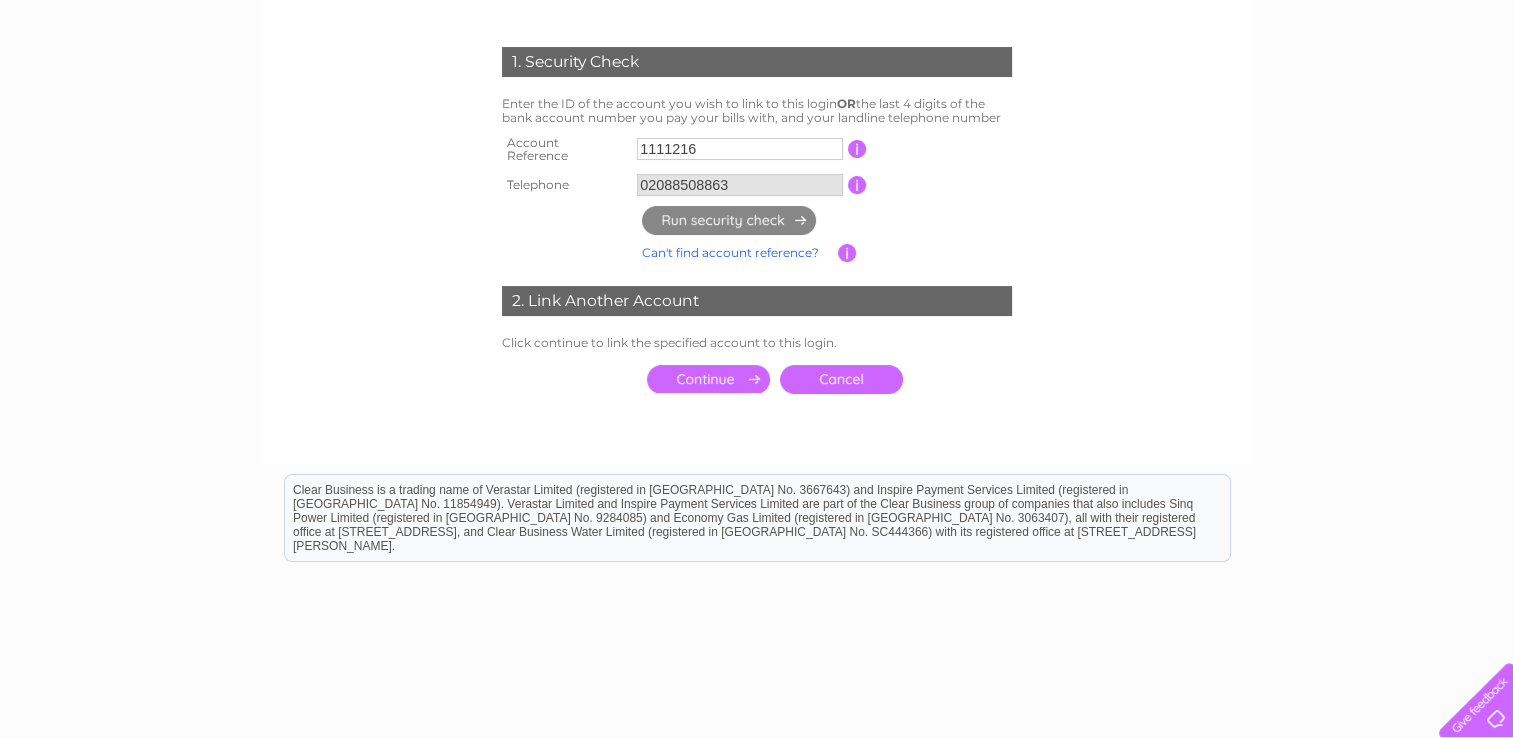 type on "1111216" 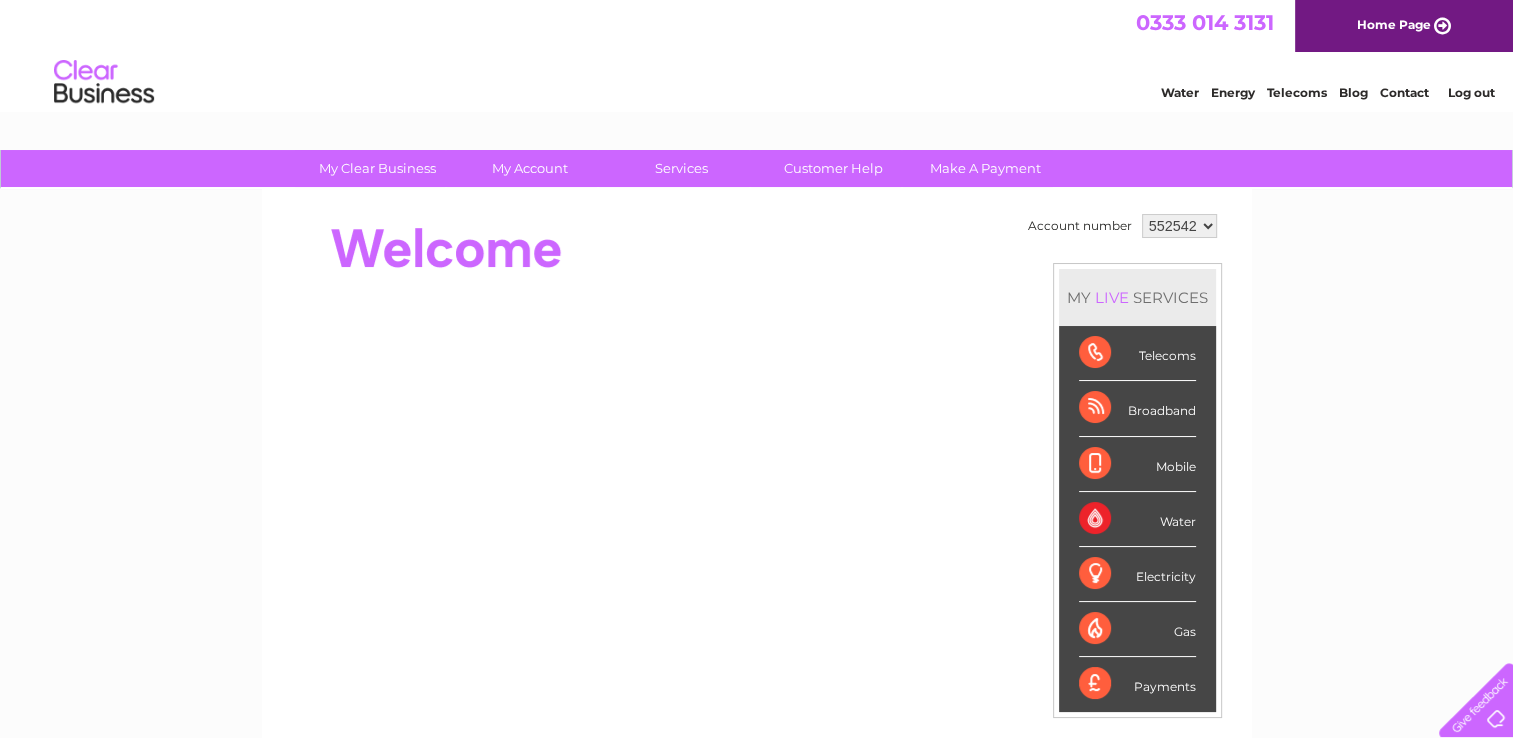 scroll, scrollTop: 0, scrollLeft: 0, axis: both 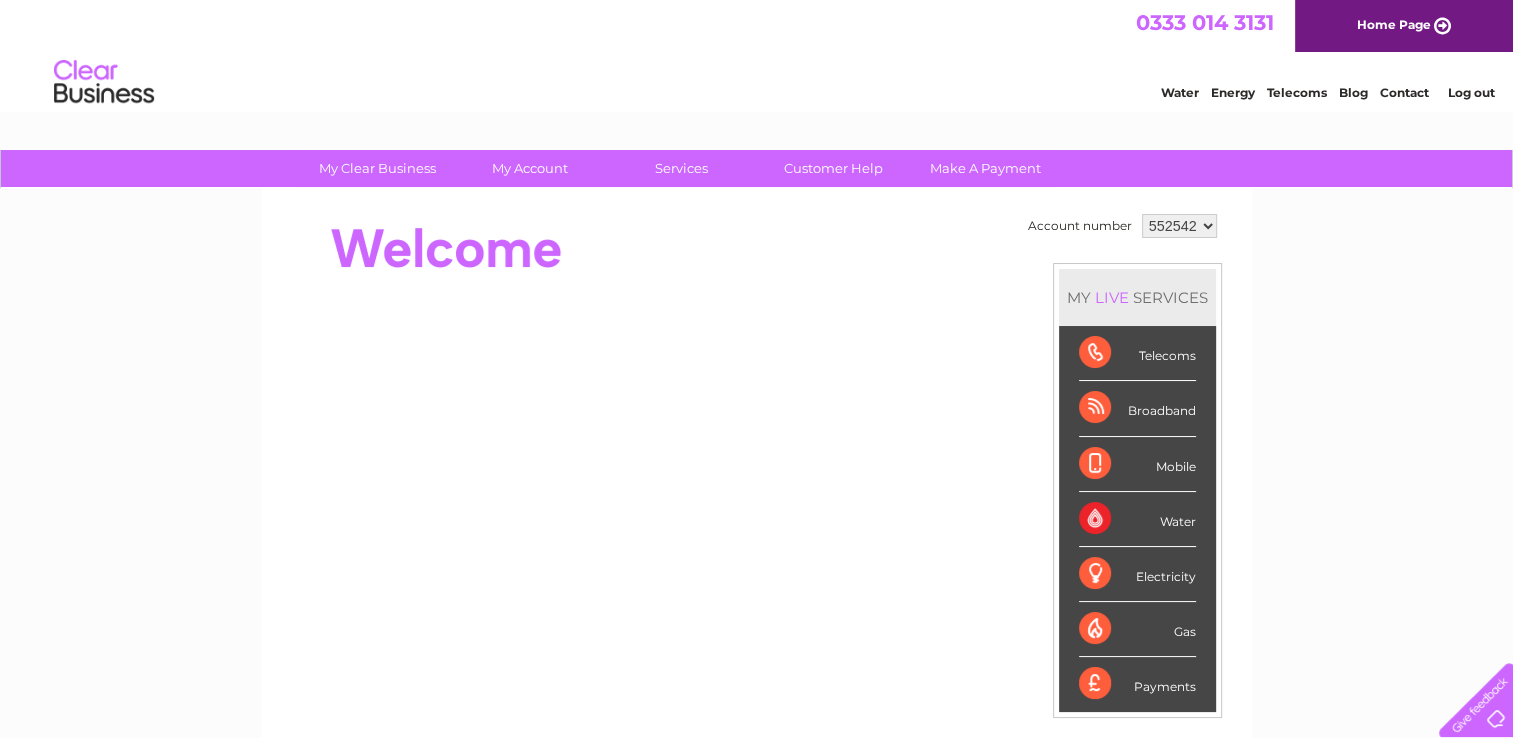 click on "552542" at bounding box center (1179, 226) 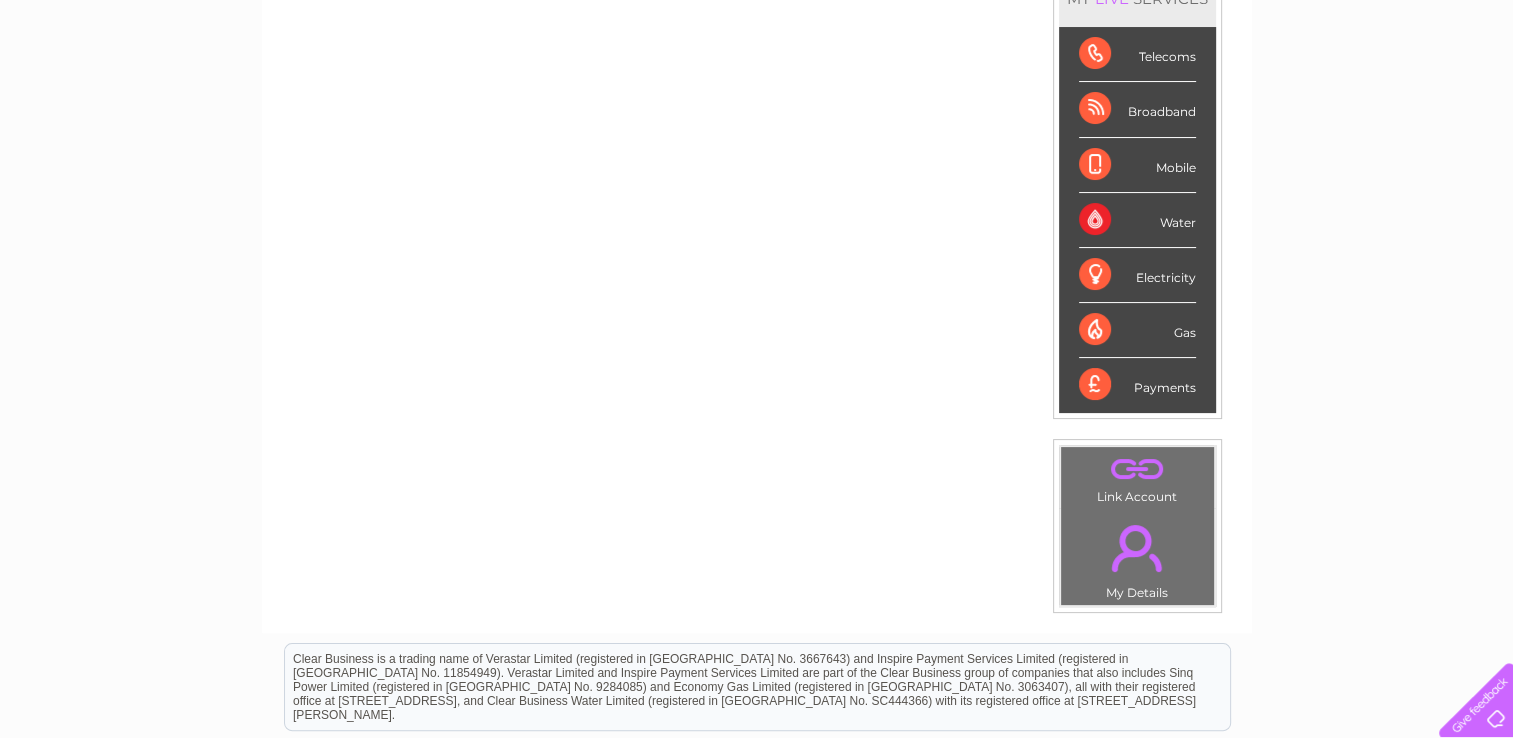 scroll, scrollTop: 300, scrollLeft: 0, axis: vertical 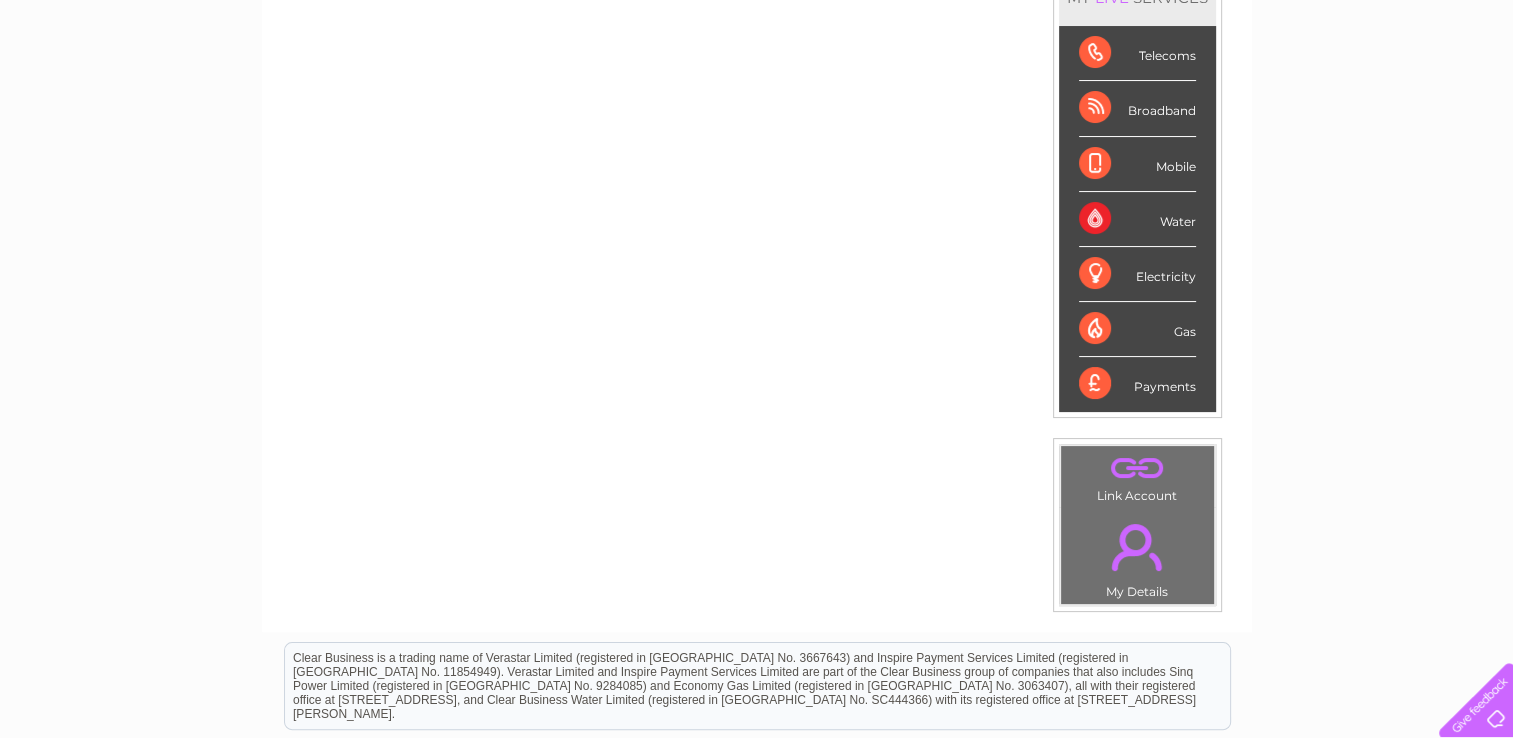 click on "." at bounding box center [1137, 468] 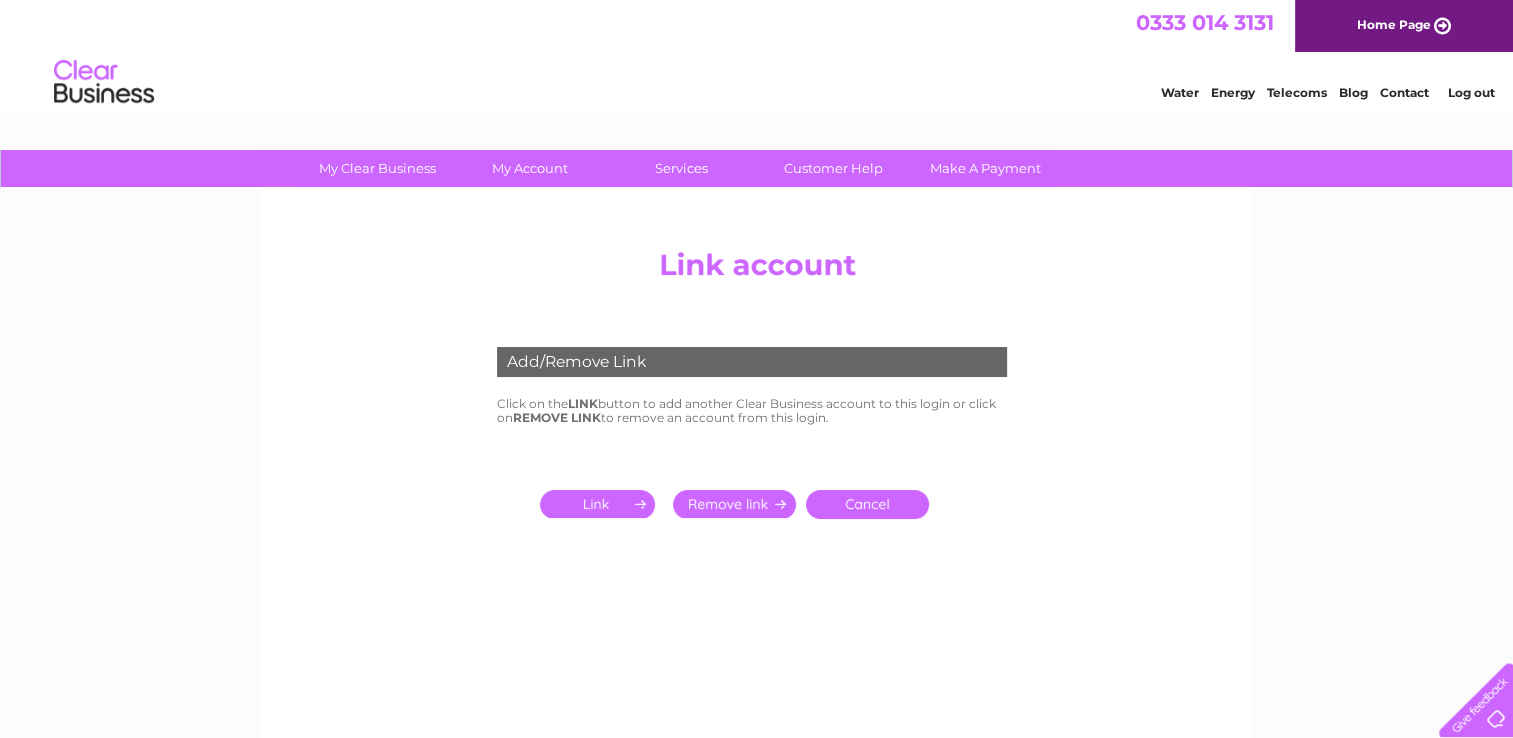scroll, scrollTop: 0, scrollLeft: 0, axis: both 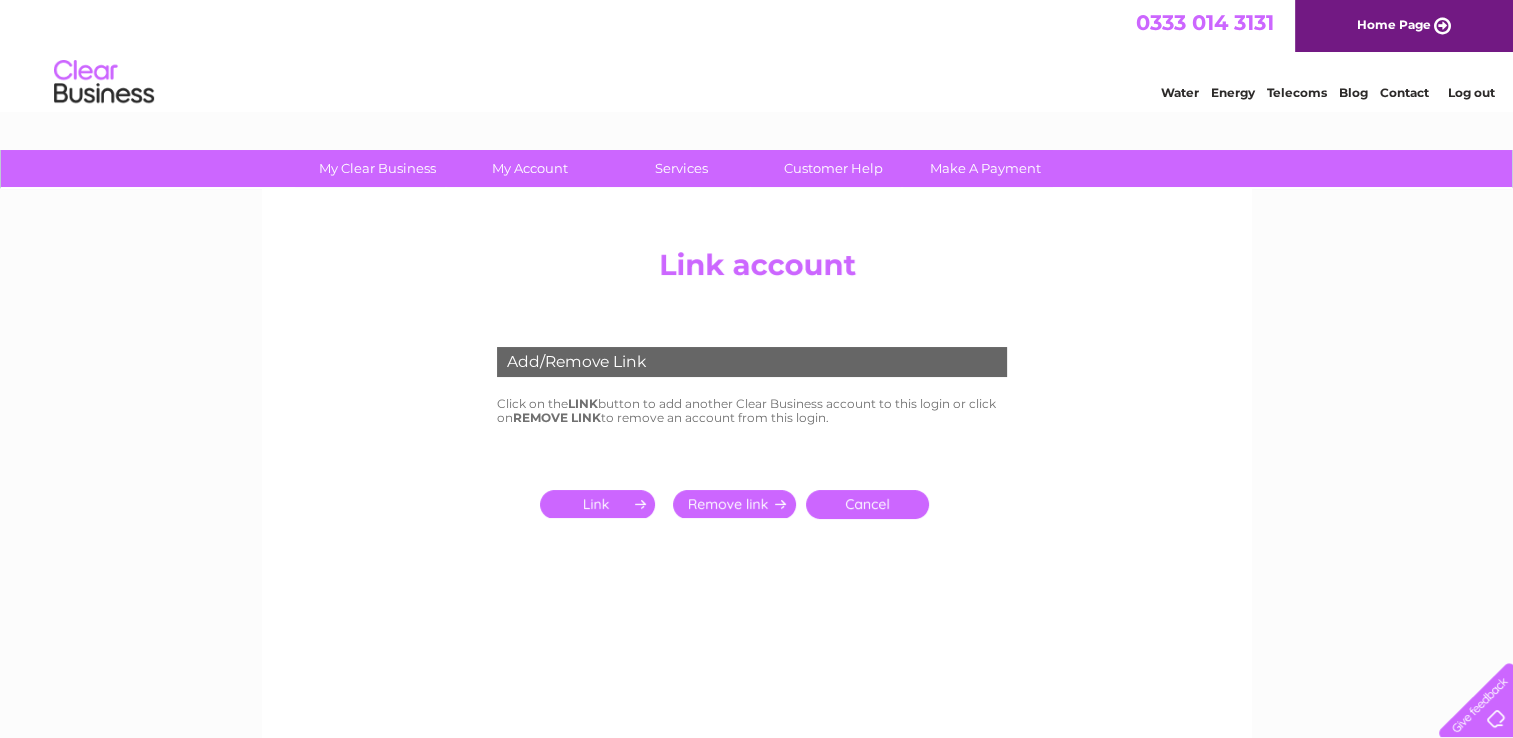 click at bounding box center [601, 504] 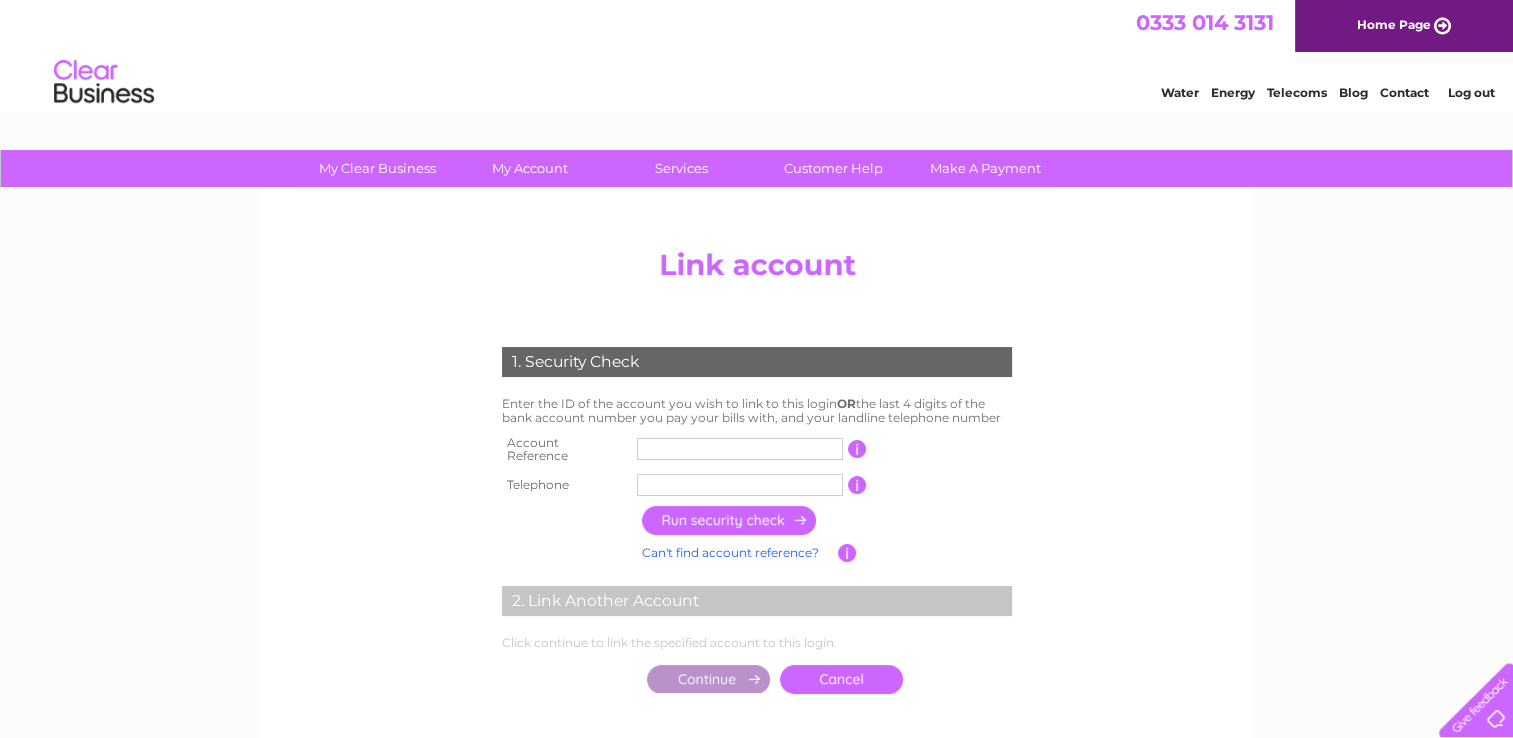 click at bounding box center [740, 449] 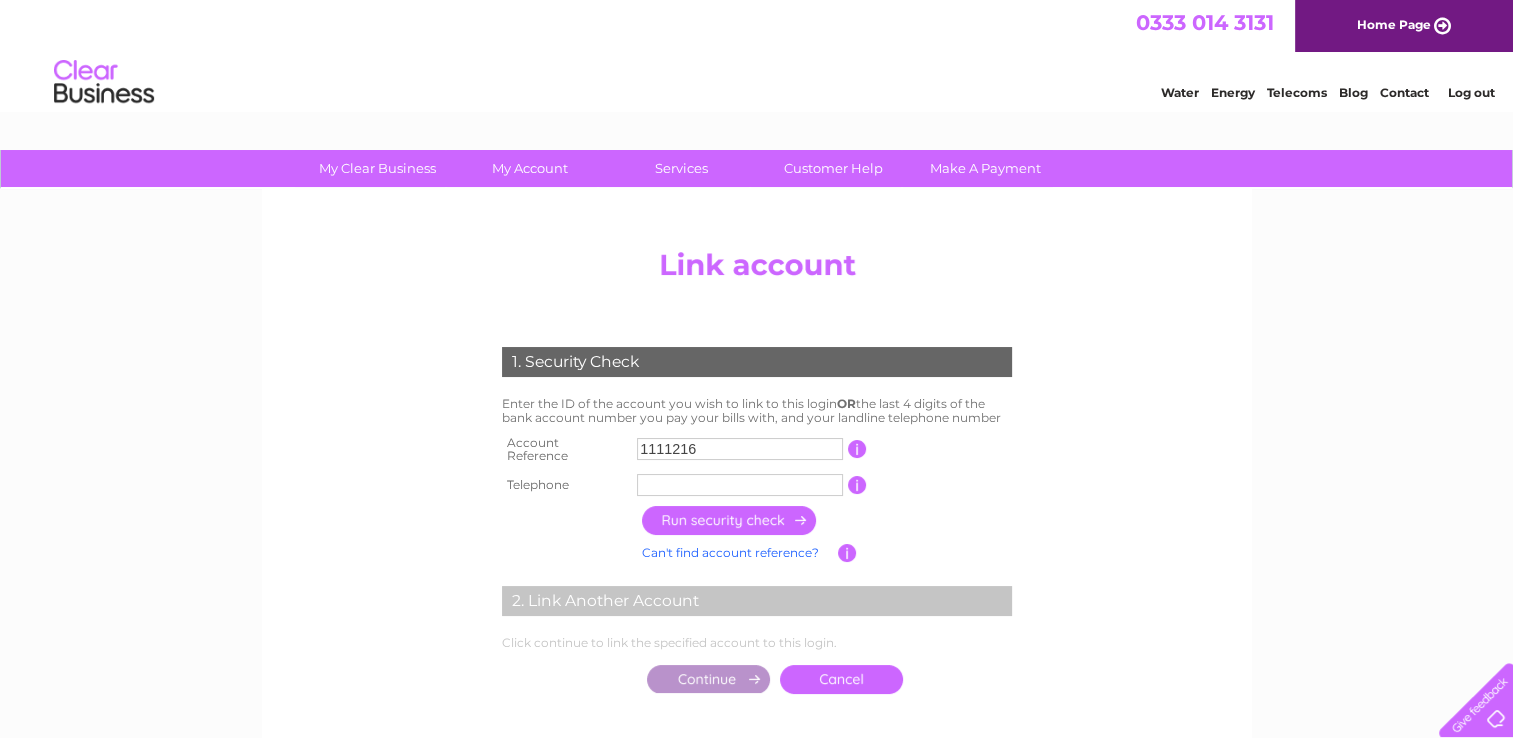 type on "1111216" 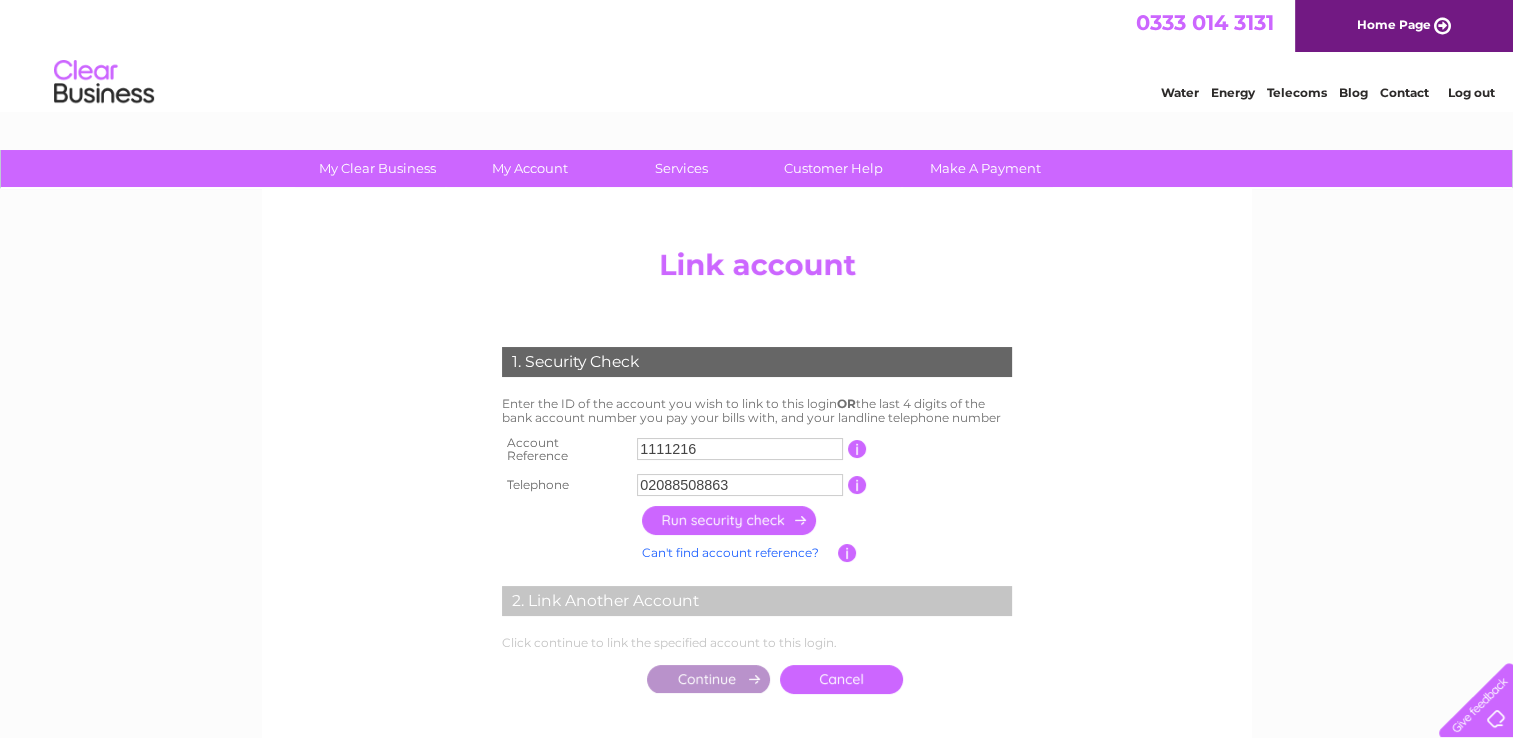 type on "02088508863" 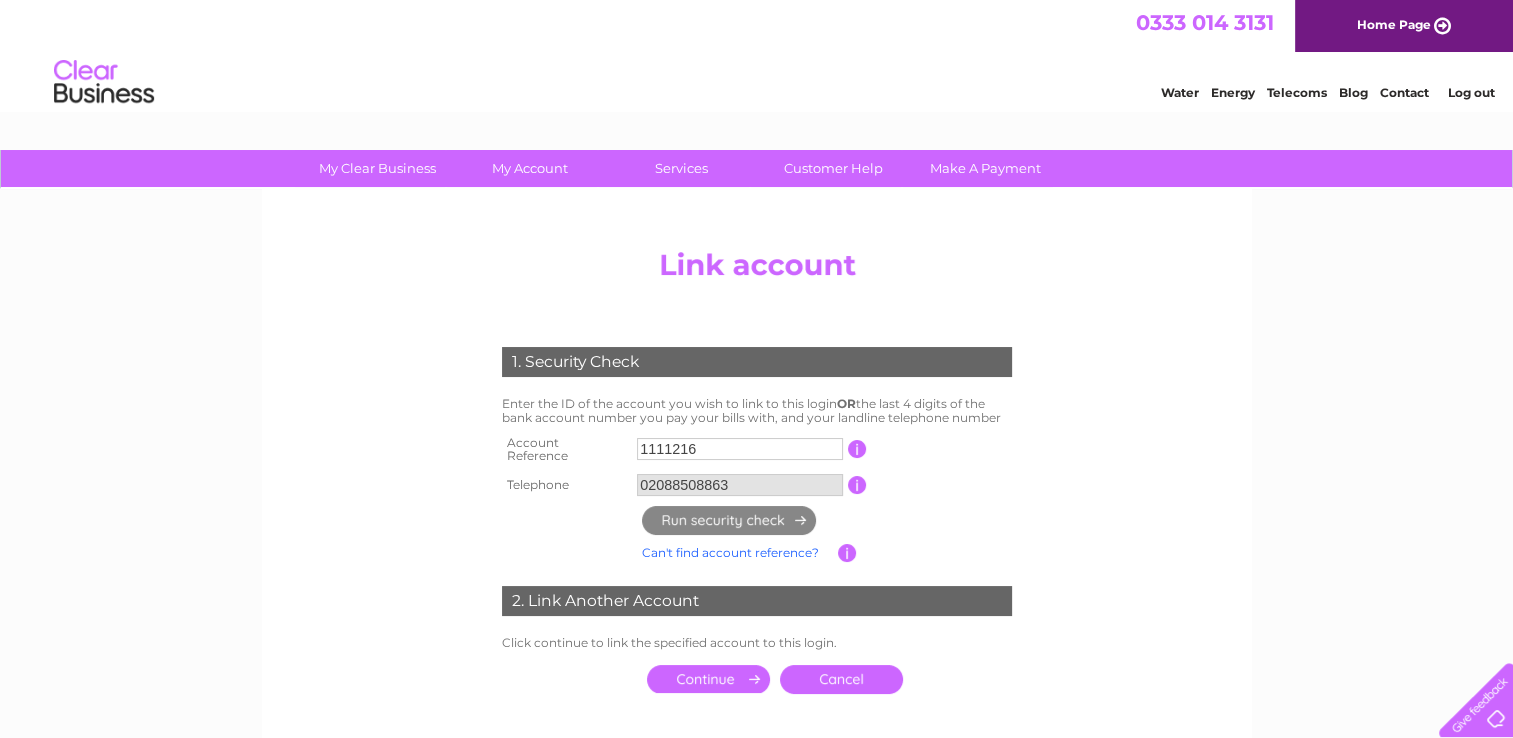 click at bounding box center (857, 449) 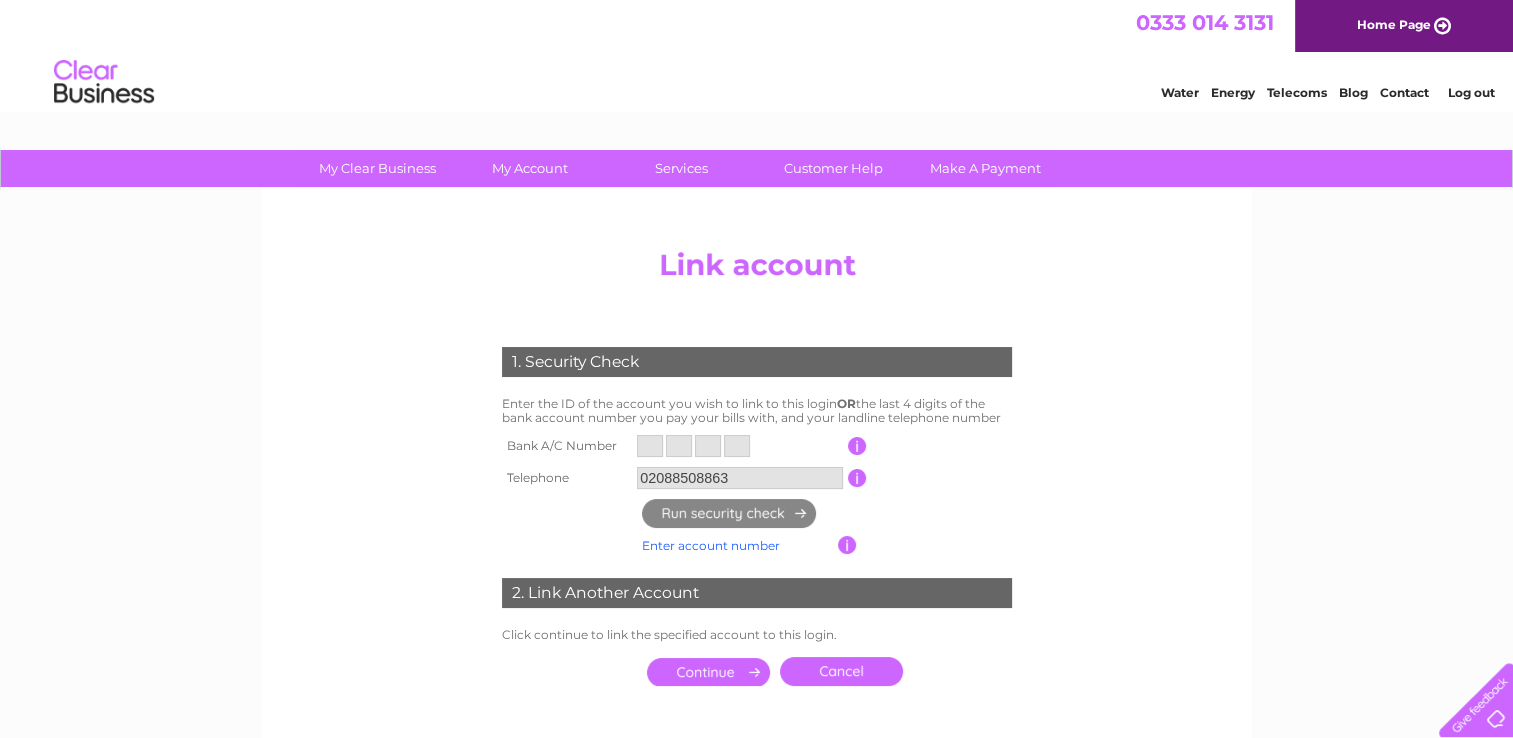 click at bounding box center (650, 446) 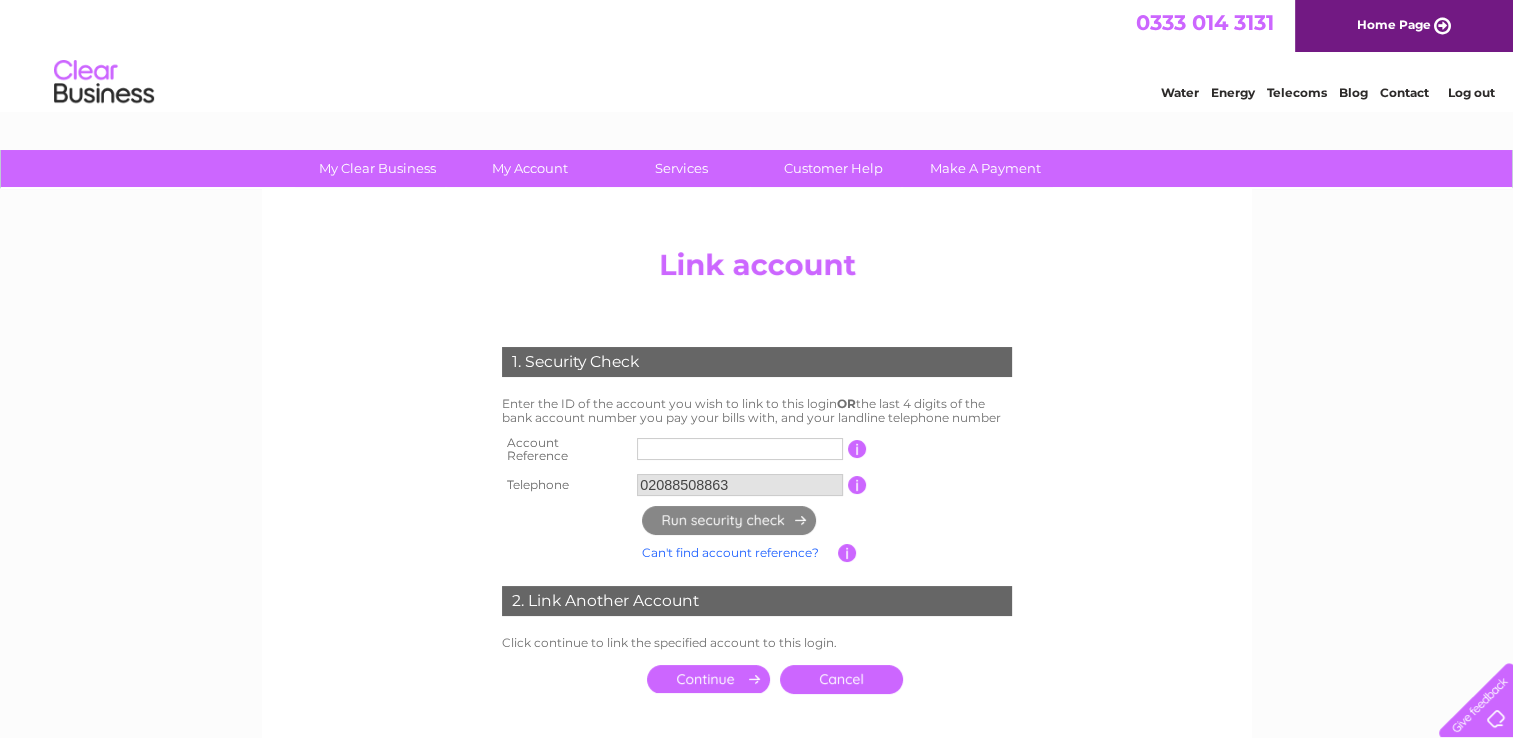 click at bounding box center (740, 449) 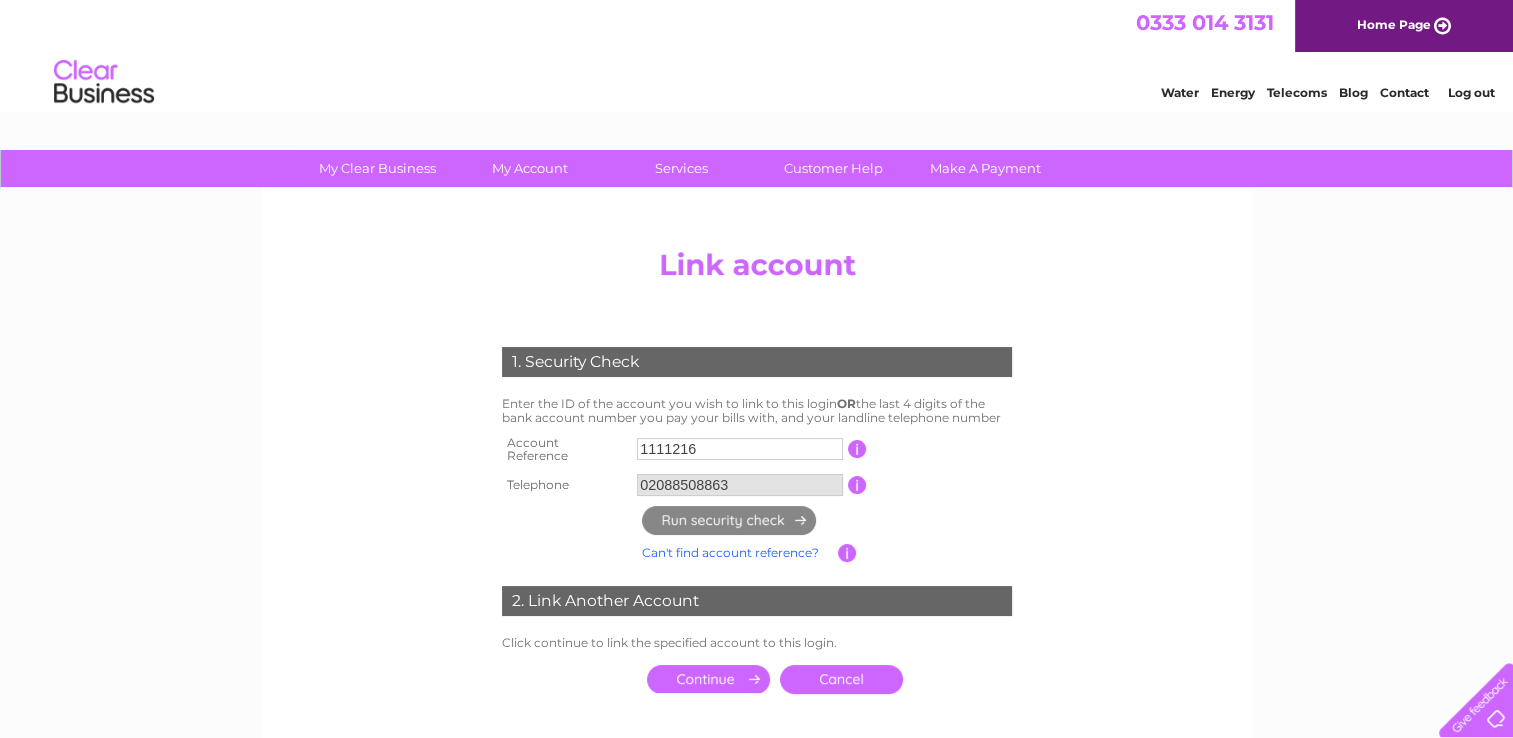 type on "1111216" 